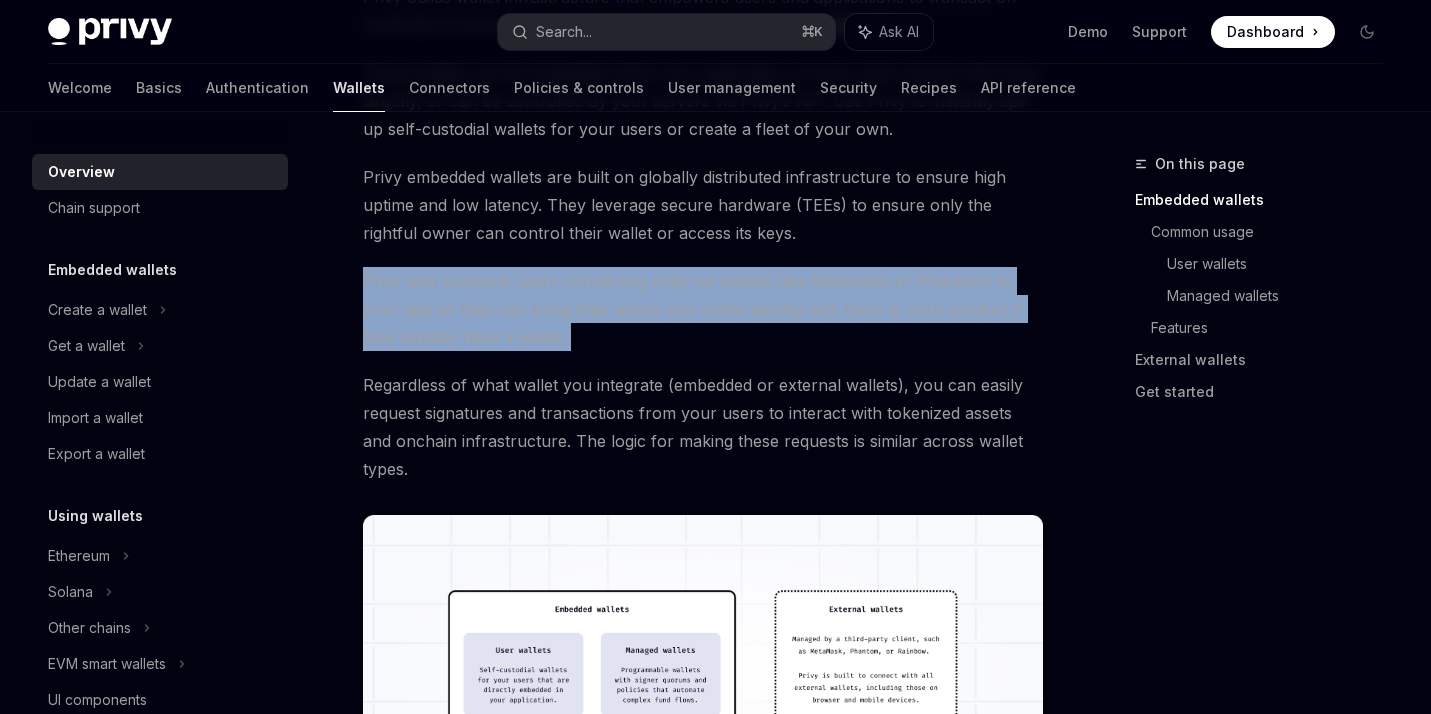 click on "Privy also supports users connecting external wallets (like Metamask or Phantom) to your app so they can bring their assets and online identity with them to your product if they already have a wallet." at bounding box center [703, 309] 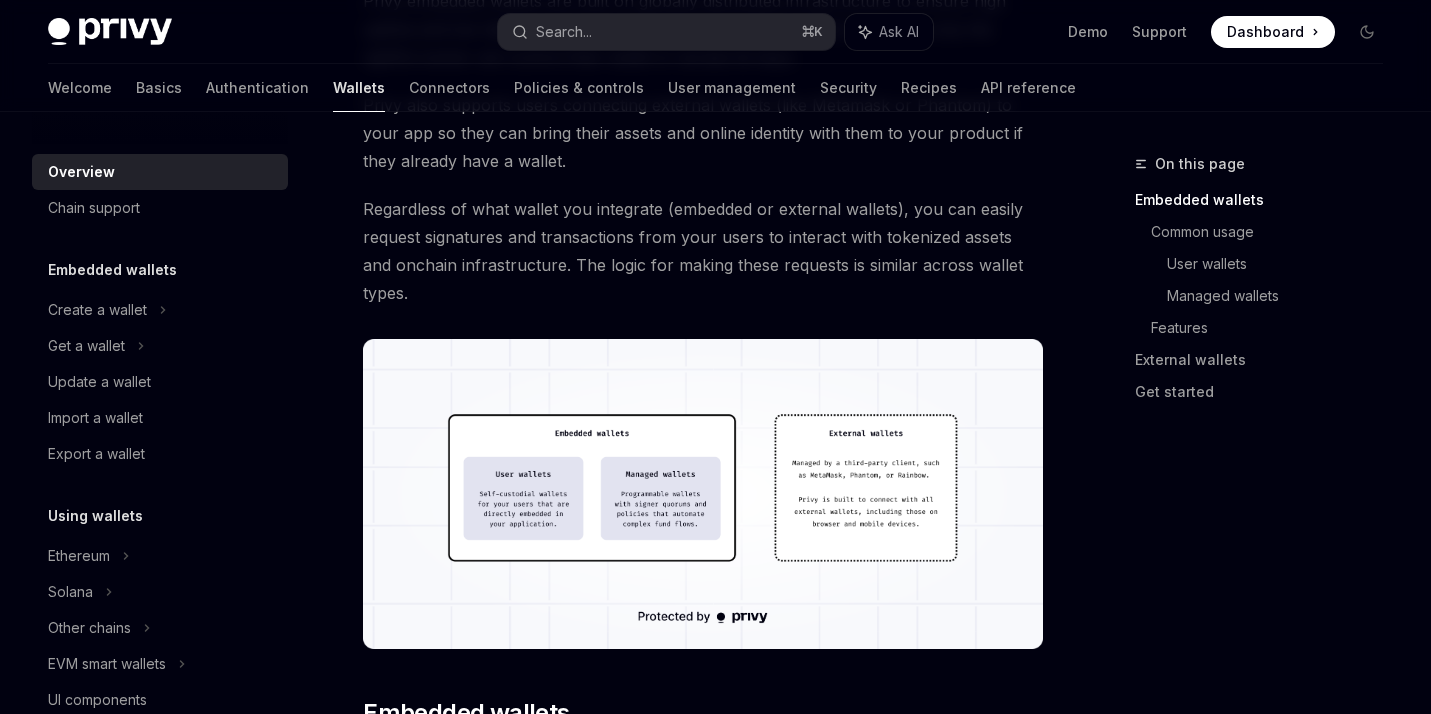 scroll, scrollTop: 581, scrollLeft: 0, axis: vertical 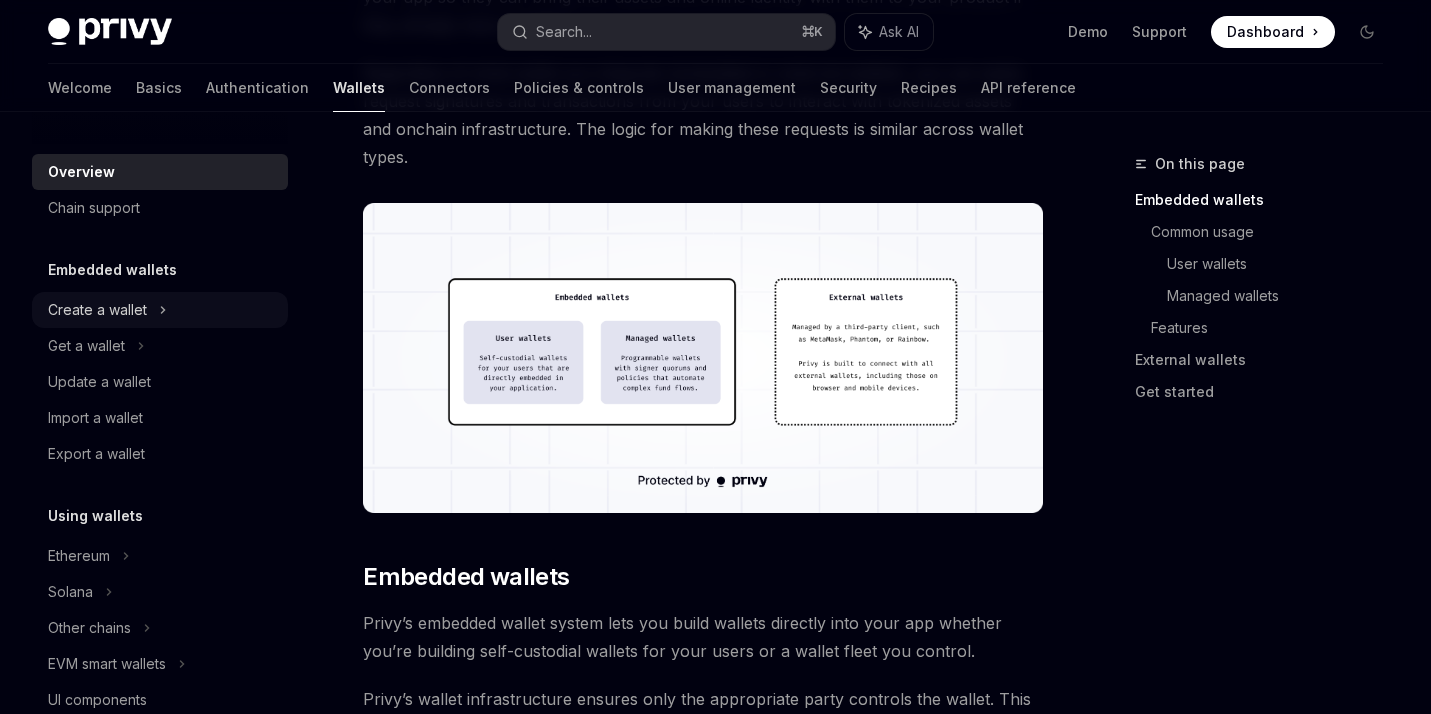 click on "Create a wallet" at bounding box center [97, 310] 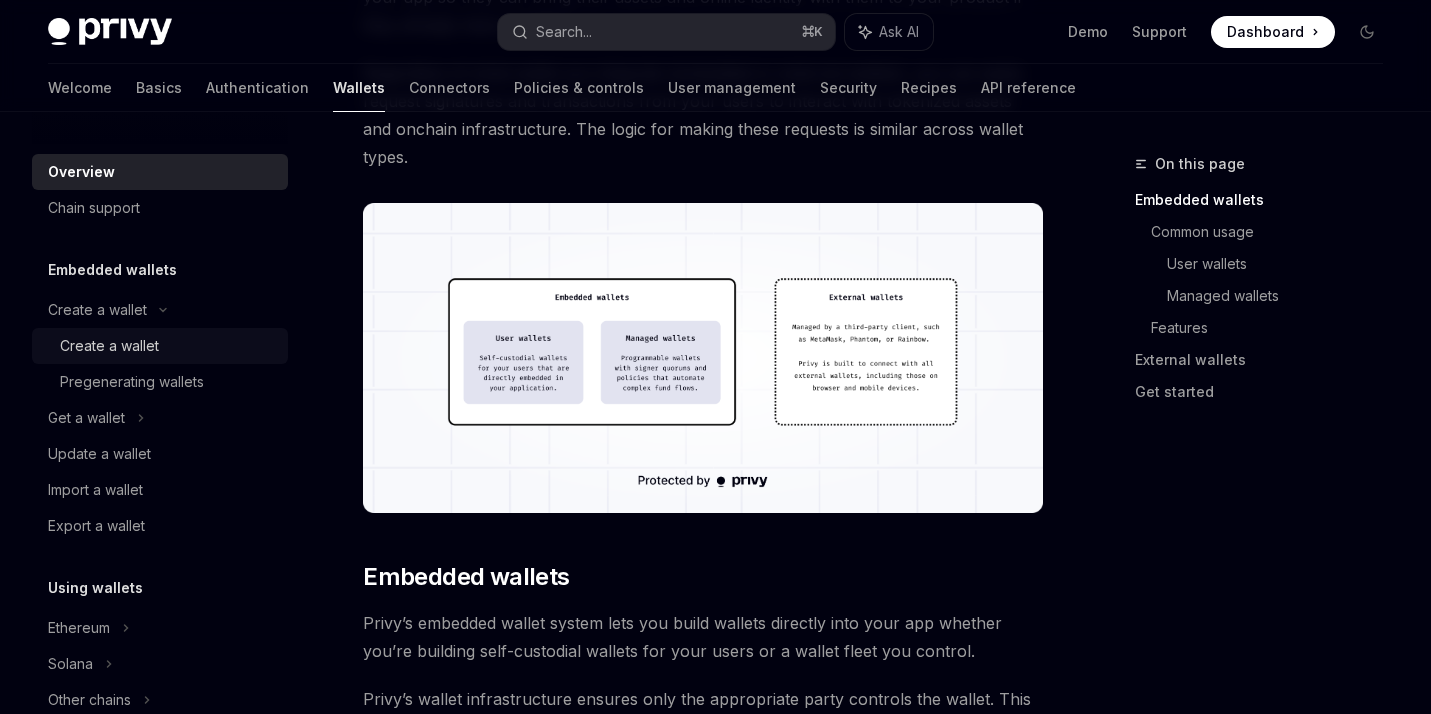 click on "Create a wallet" at bounding box center (109, 346) 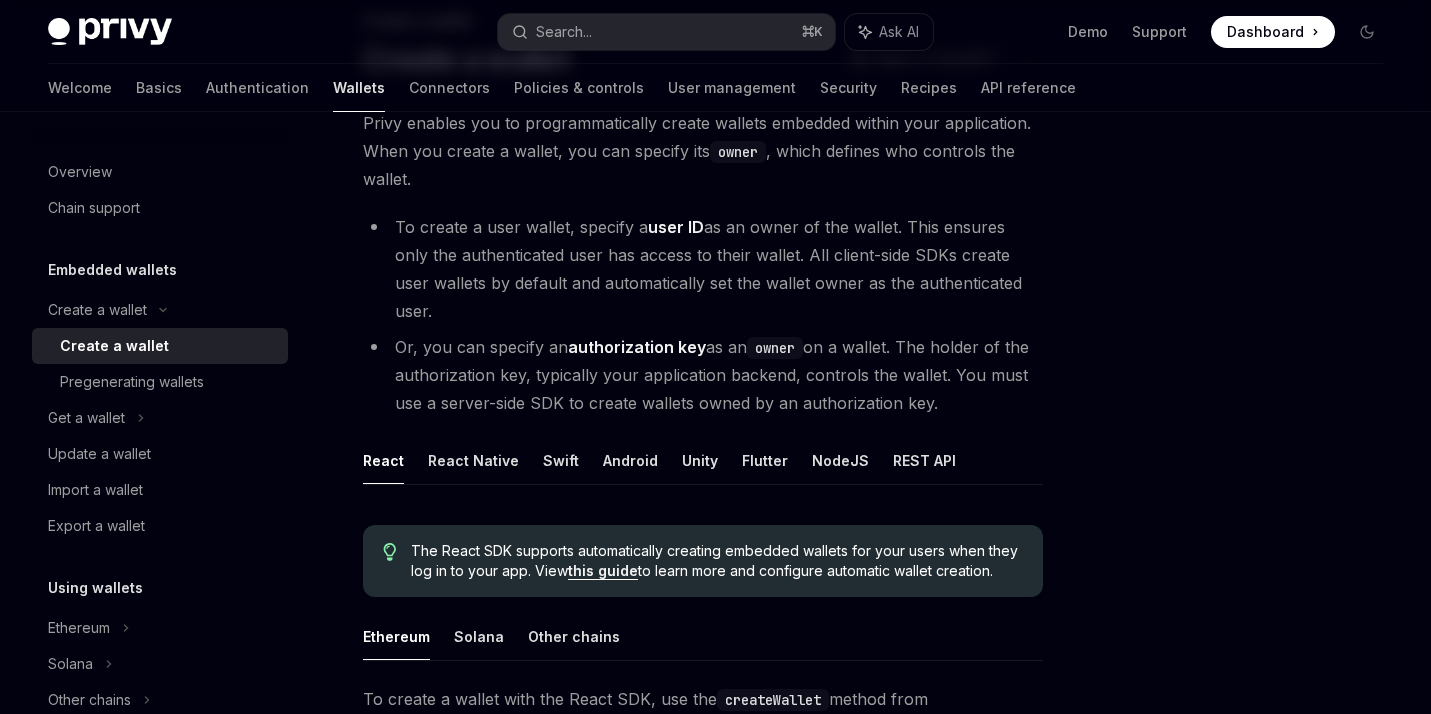 scroll, scrollTop: 143, scrollLeft: 0, axis: vertical 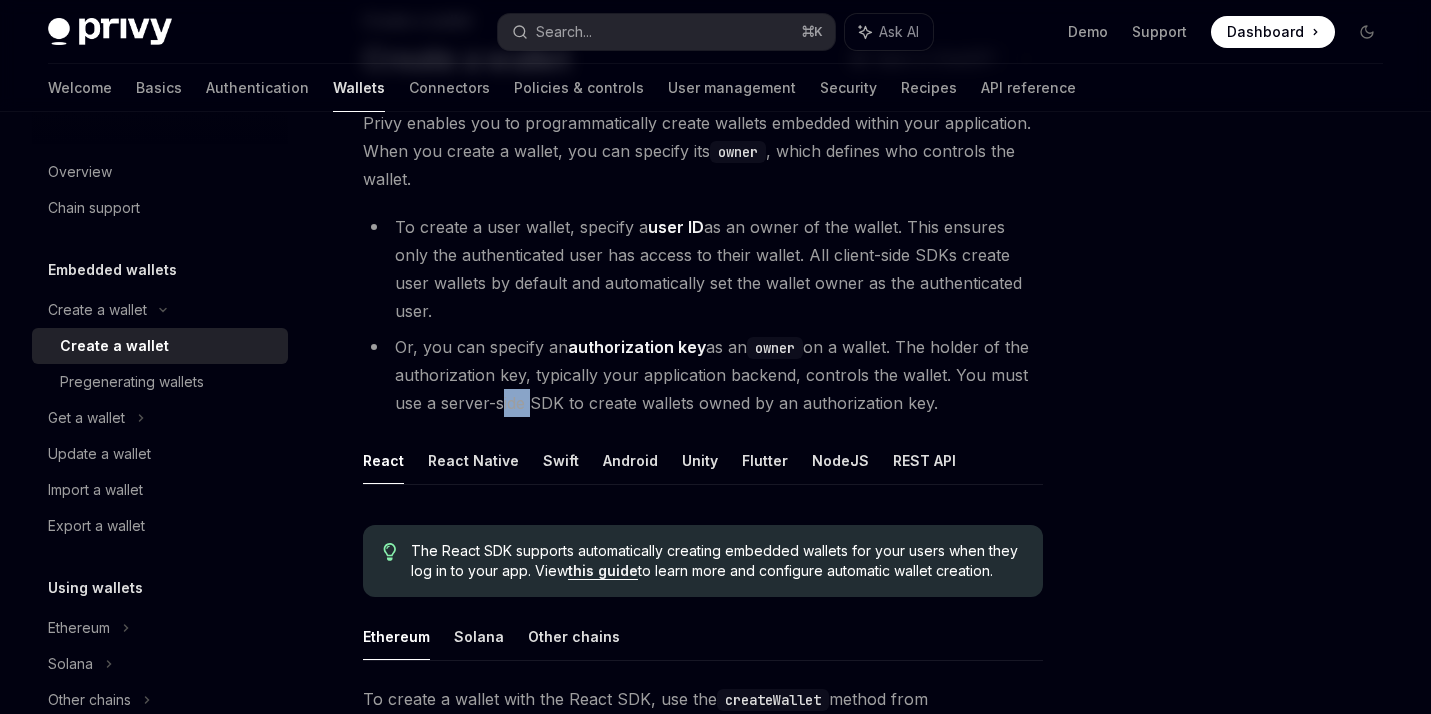 click on "Or, you can specify an  authorization key  as an  owner  on a wallet. The holder of the authorization key, typically your application backend, controls the wallet. You must use a server-side SDK to create wallets owned by an authorization key." at bounding box center (703, 375) 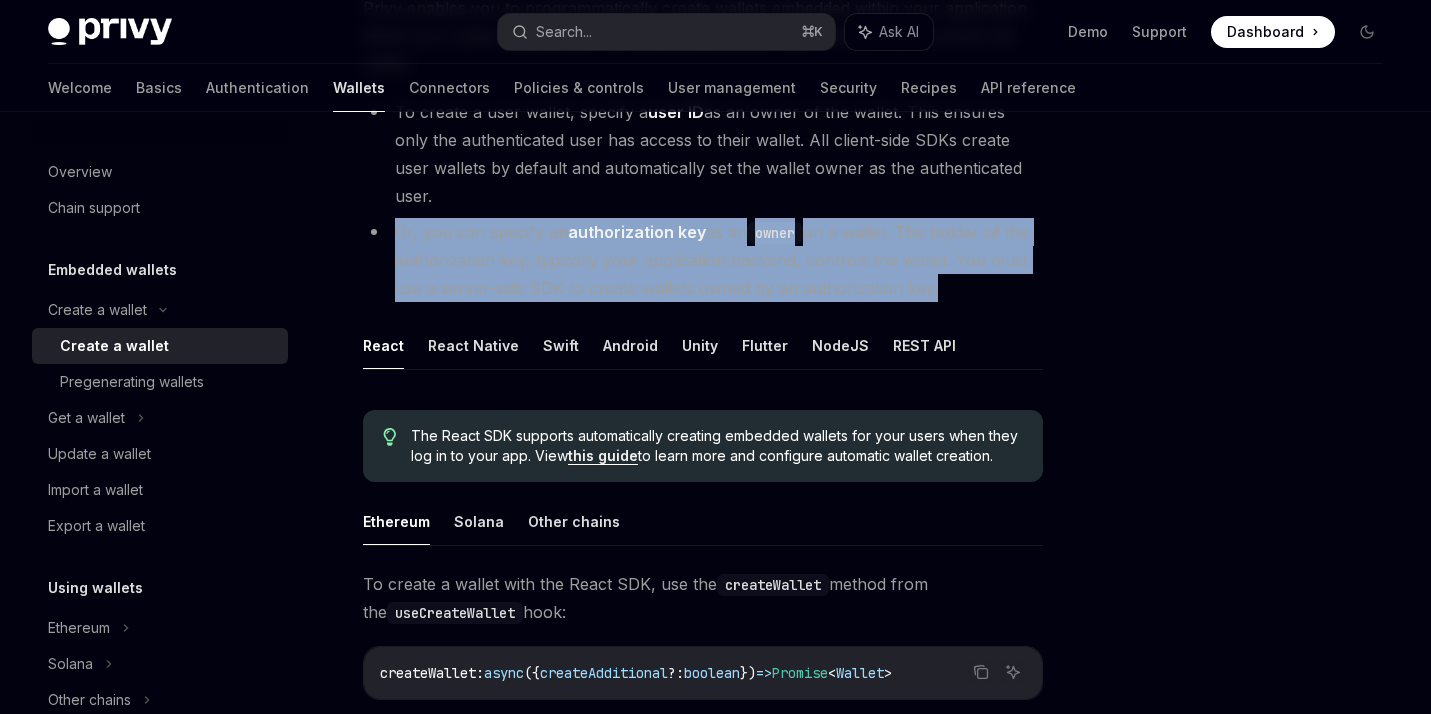 scroll, scrollTop: 261, scrollLeft: 0, axis: vertical 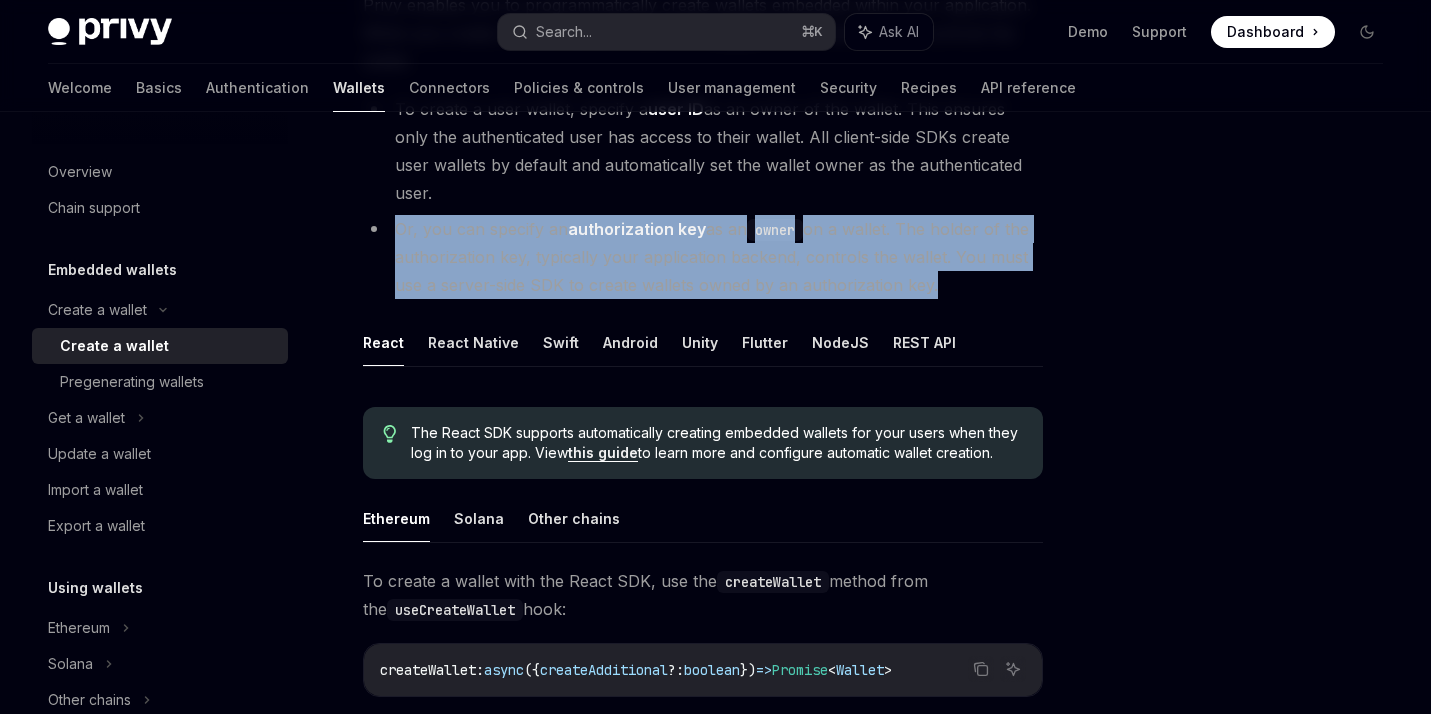 click on "To create a wallet with the React SDK, use the  createWallet  method from the  useCreateWallet  hook:" at bounding box center (703, 595) 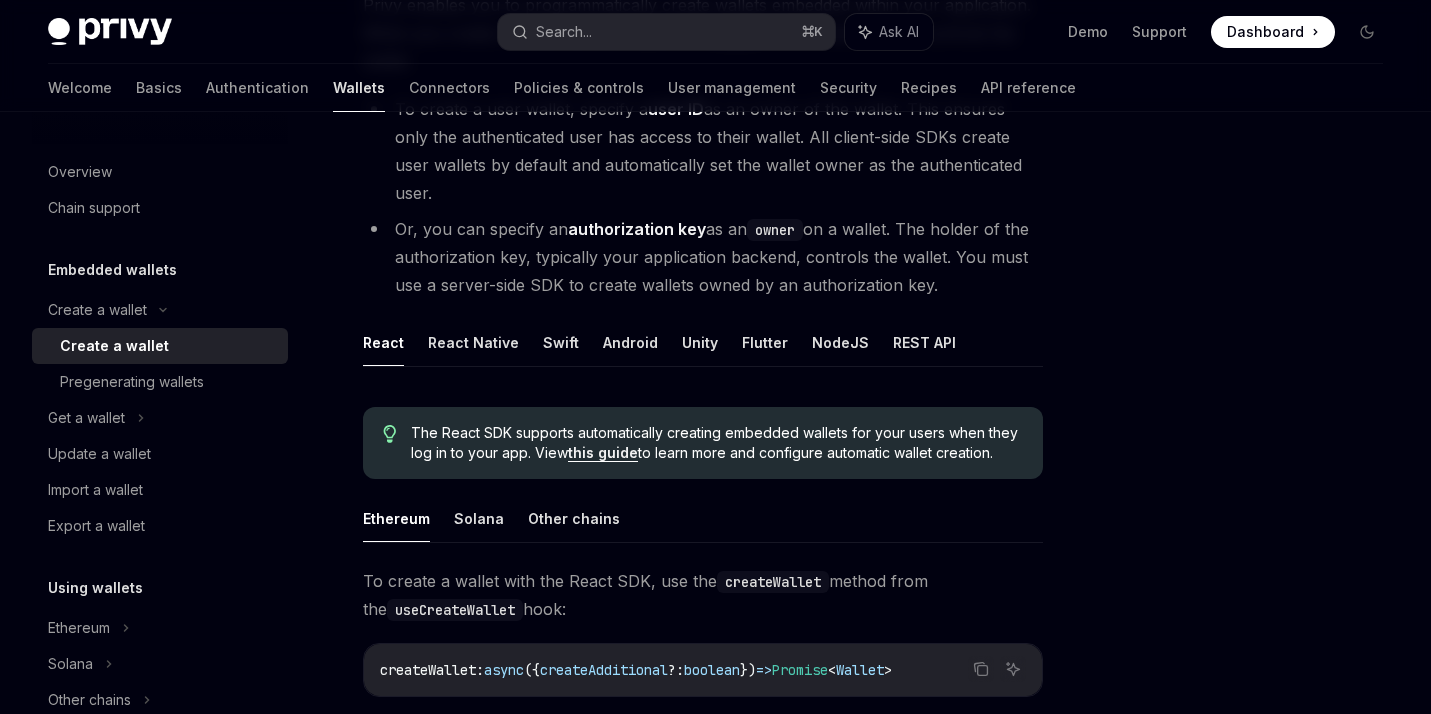 click on "To create a wallet with the React SDK, use the  createWallet  method from the  useCreateWallet  hook:" at bounding box center [703, 595] 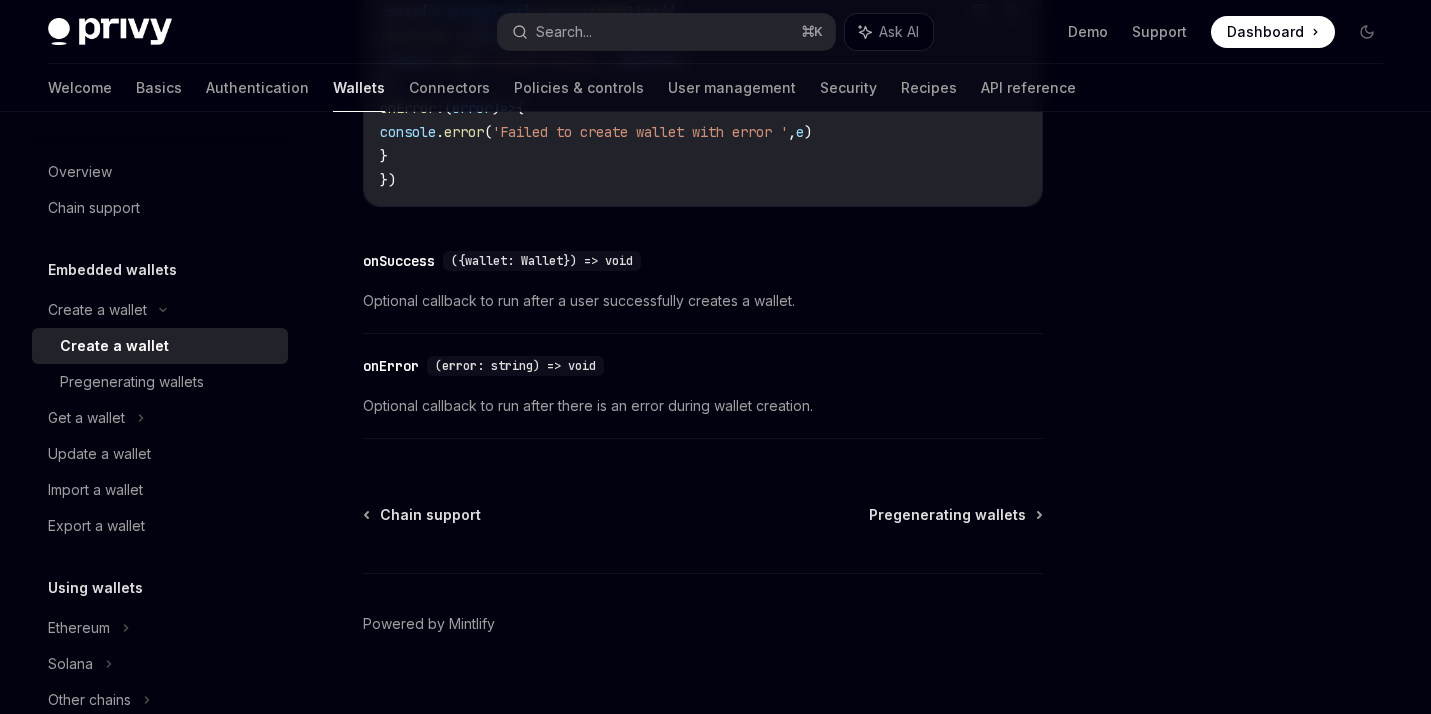 scroll, scrollTop: 1729, scrollLeft: 0, axis: vertical 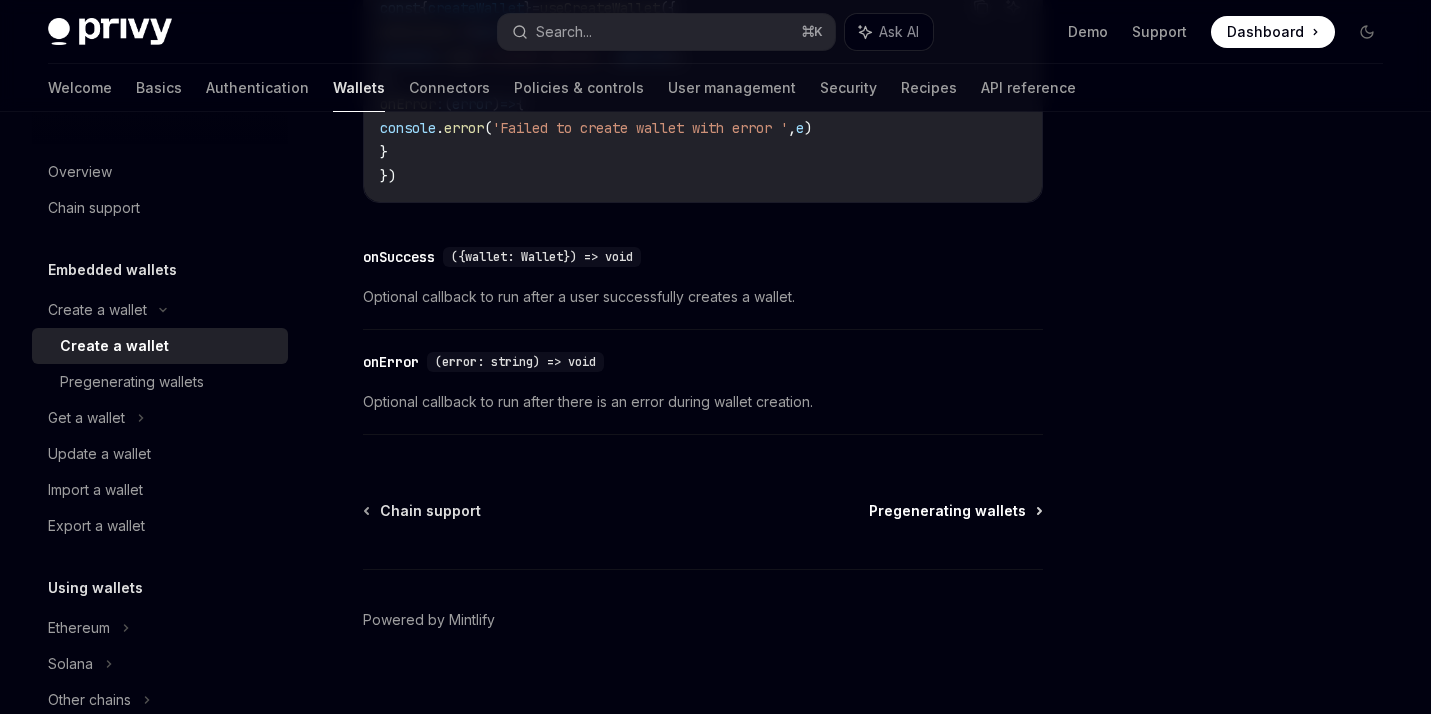 click on "Pregenerating wallets" at bounding box center [947, 511] 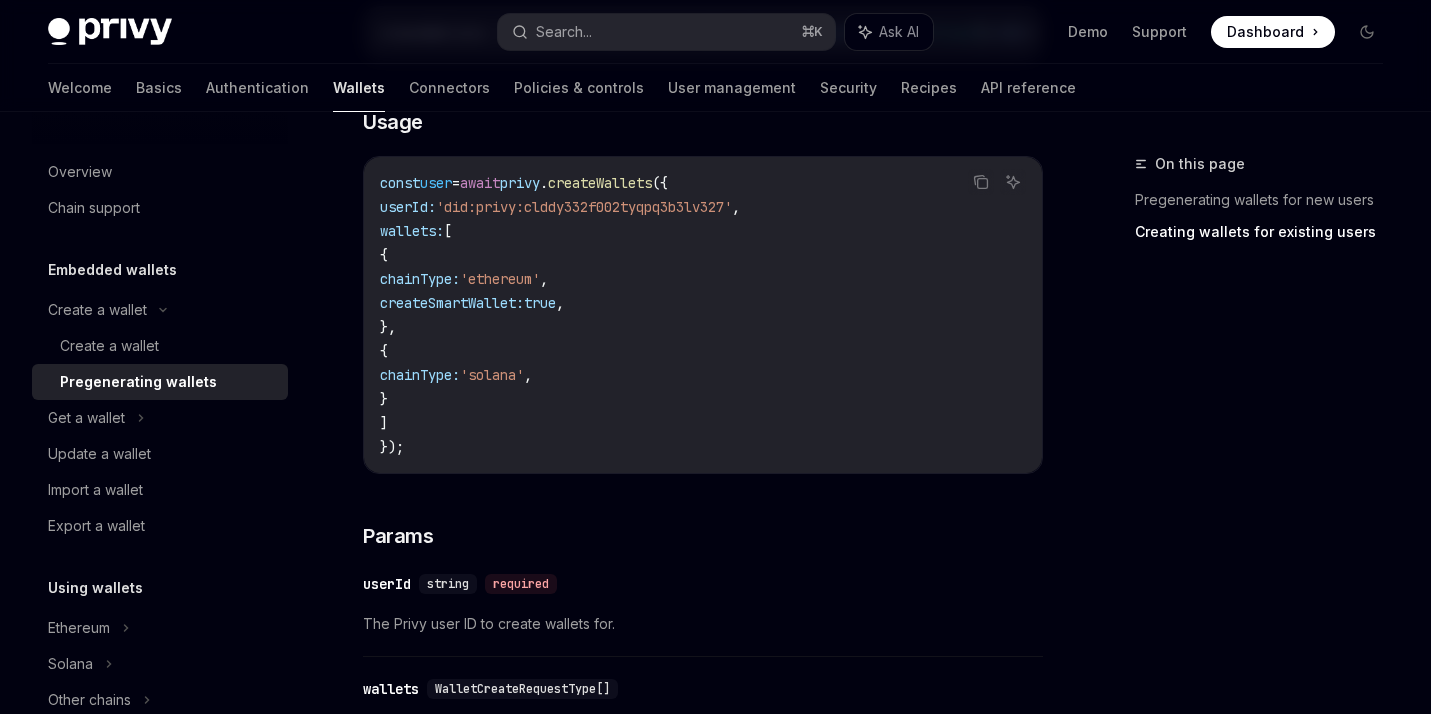 scroll, scrollTop: 2622, scrollLeft: 0, axis: vertical 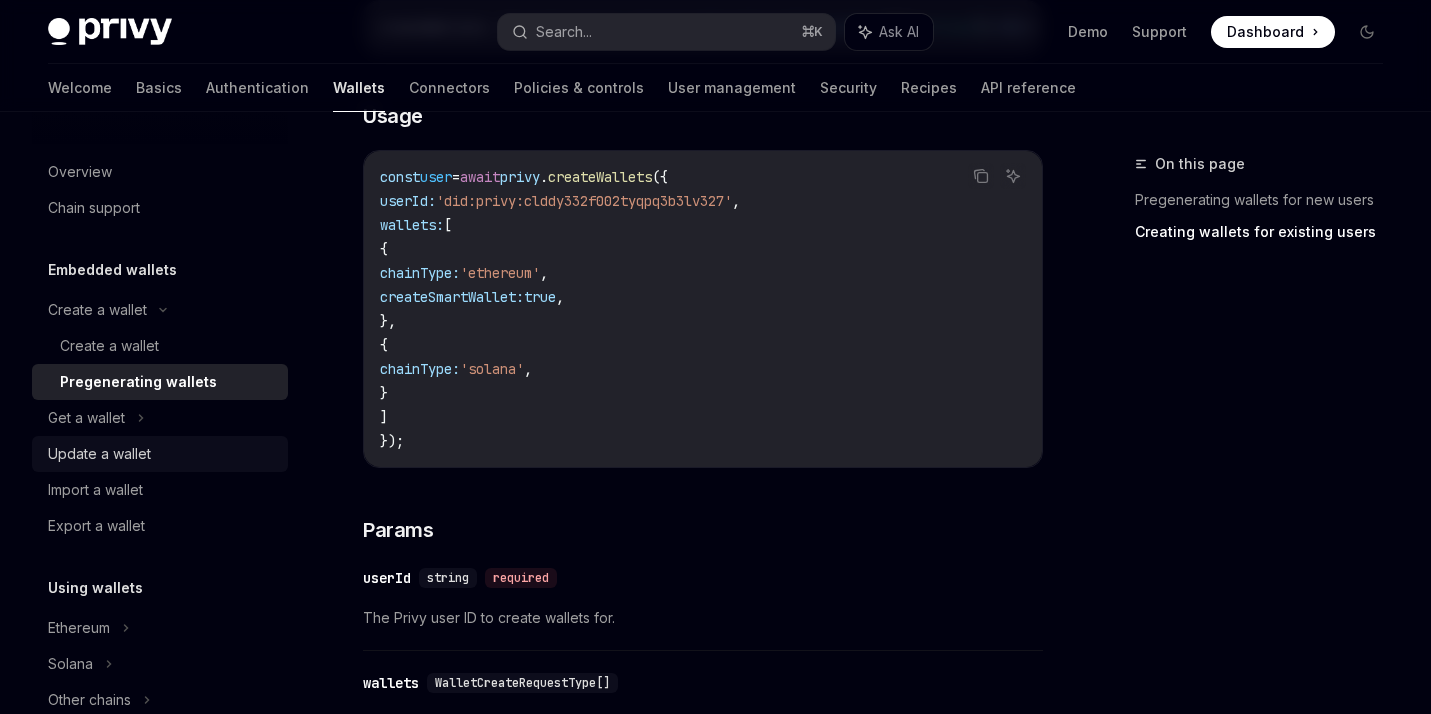 click on "Update a wallet" at bounding box center (162, 454) 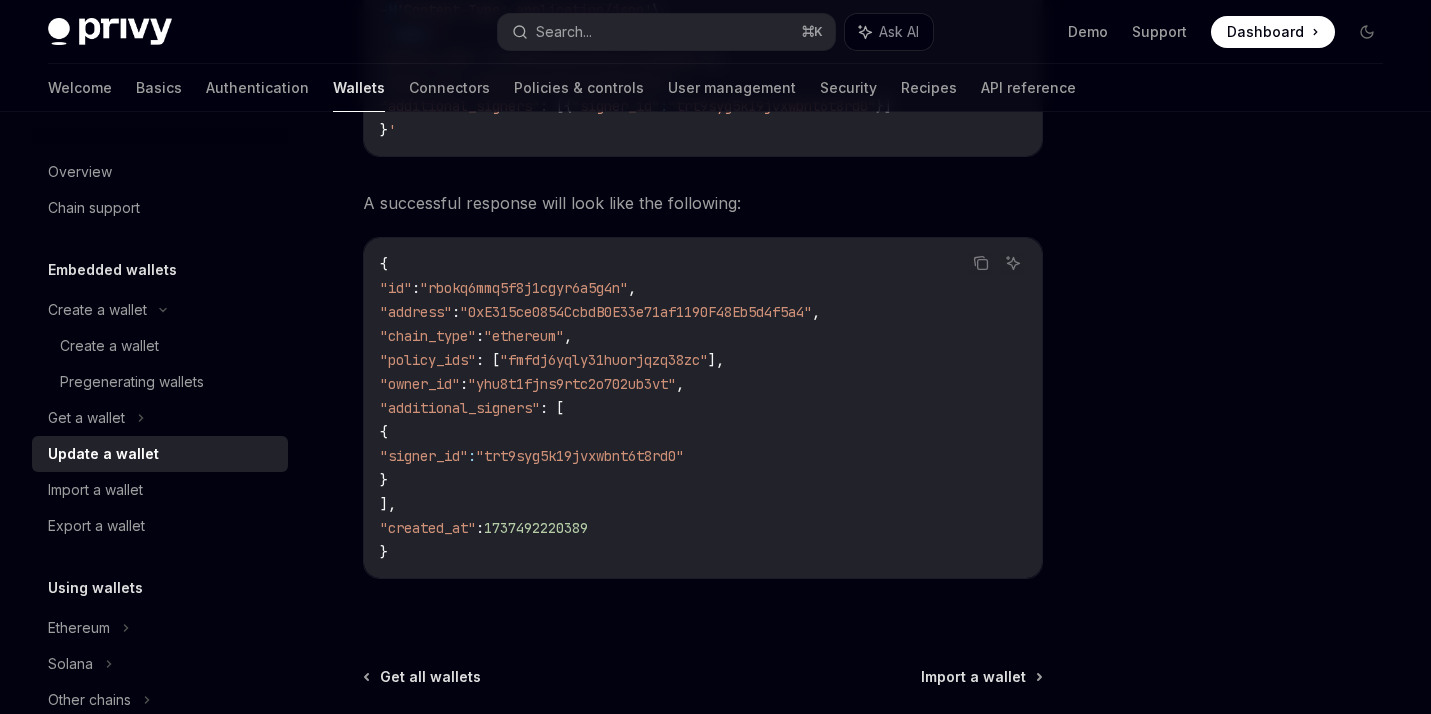 scroll, scrollTop: 2373, scrollLeft: 0, axis: vertical 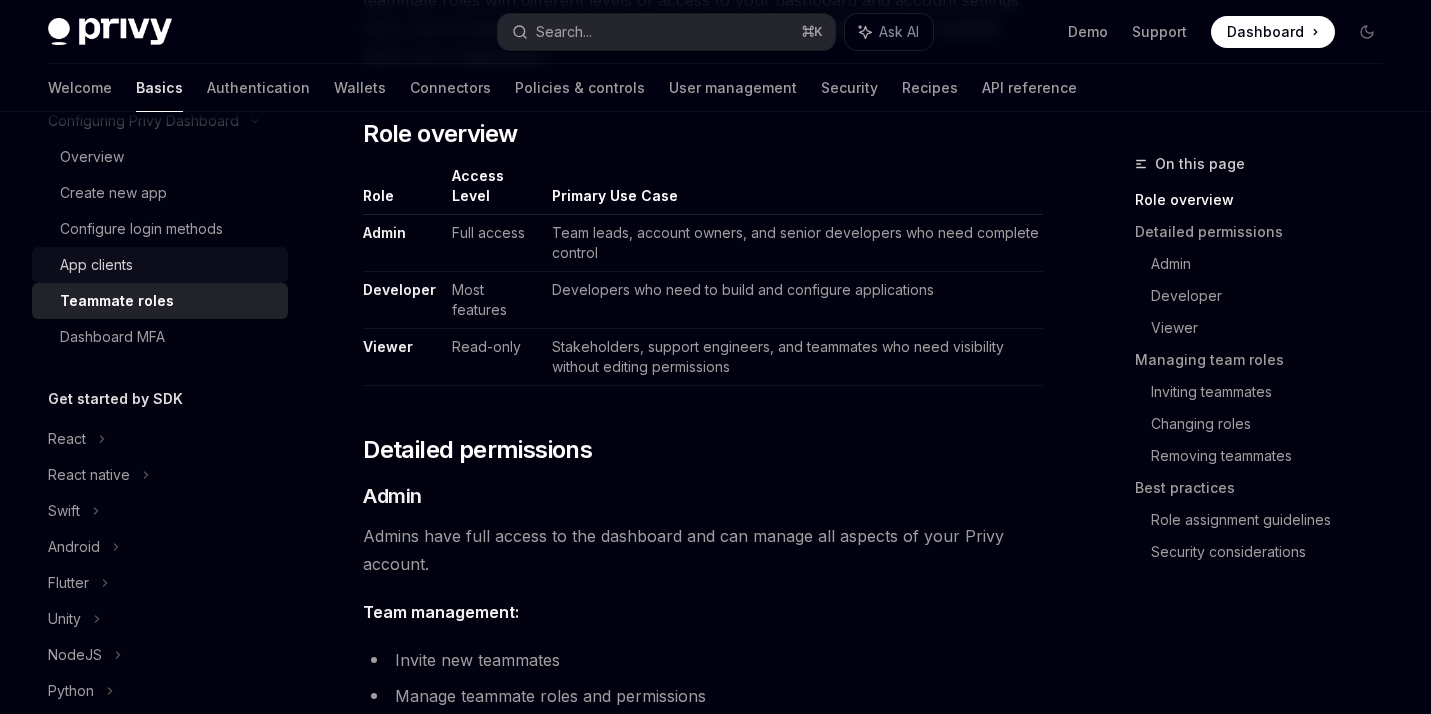 click on "App clients" at bounding box center [168, 265] 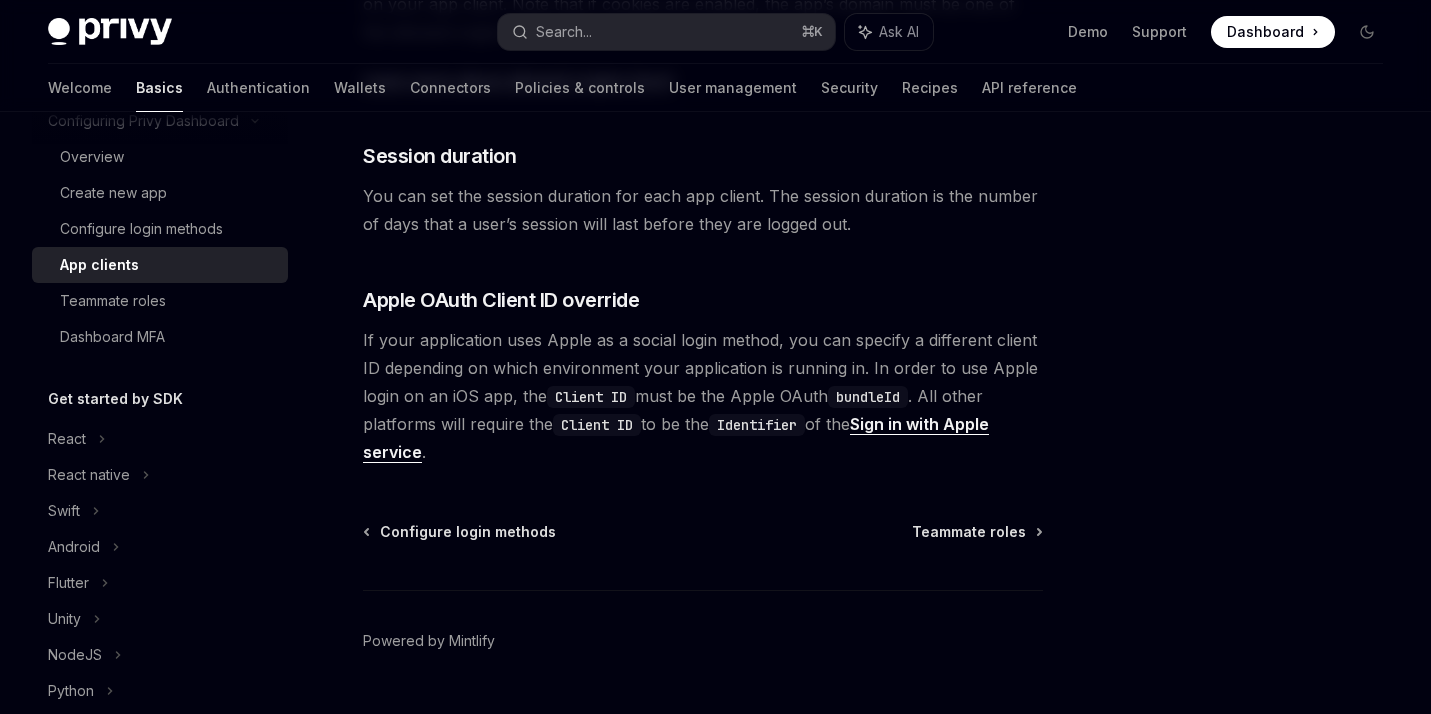 scroll, scrollTop: 865, scrollLeft: 0, axis: vertical 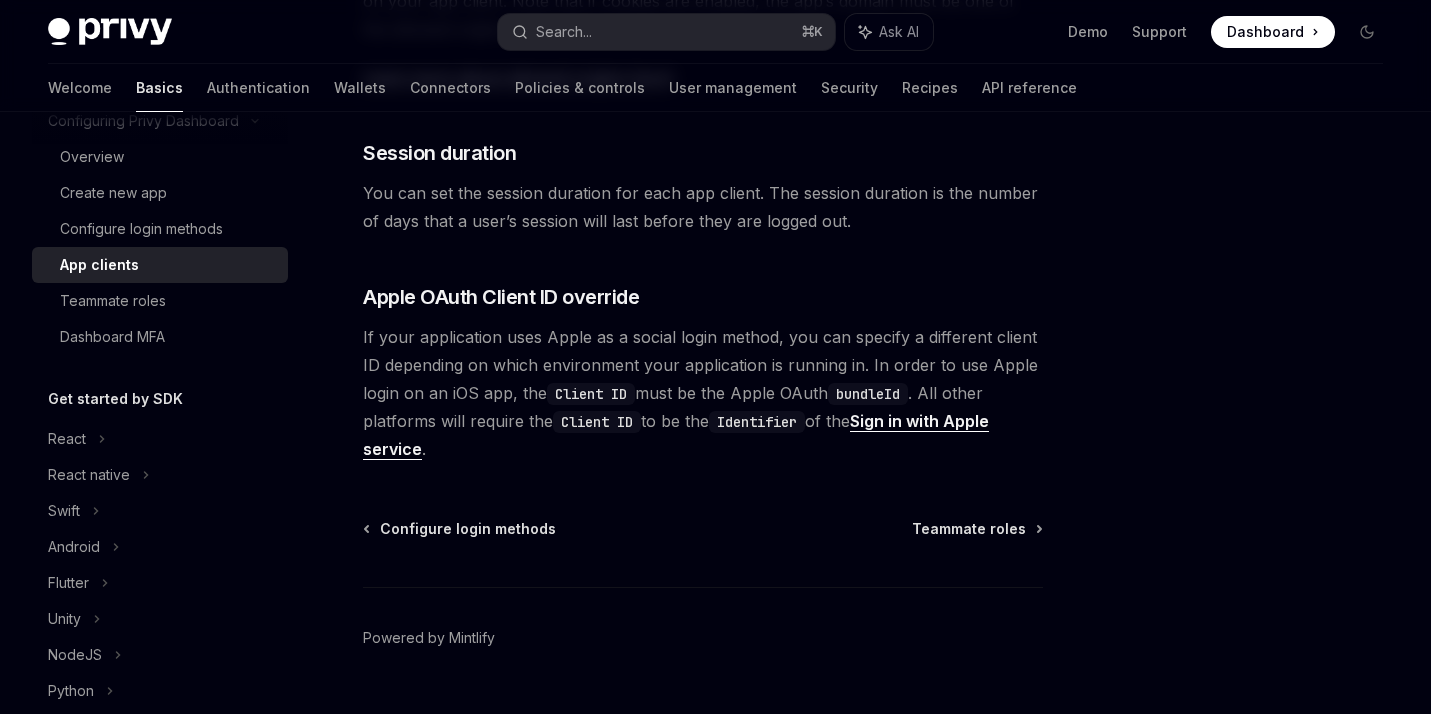 click on "If your application uses Apple as a social login method, you can specify a different client ID depending on which environment your application is running in. In order to use Apple login on an iOS app, the  Client ID  must be the Apple OAuth  bundleId . All other platforms will require the  Client ID  to be the  Identifier  of the  Sign in with Apple service ." at bounding box center [703, 393] 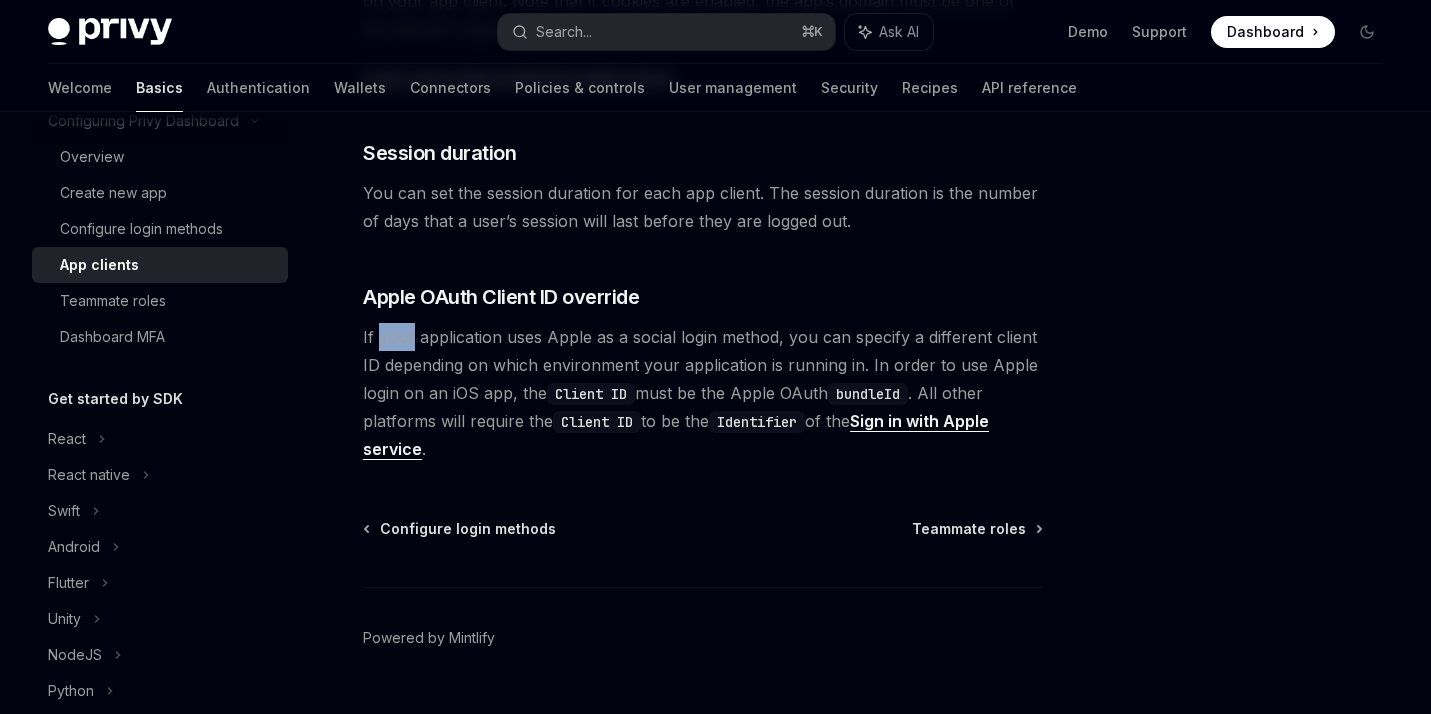 click on "If your application uses Apple as a social login method, you can specify a different client ID depending on which environment your application is running in. In order to use Apple login on an iOS app, the  Client ID  must be the Apple OAuth  bundleId . All other platforms will require the  Client ID  to be the  Identifier  of the  Sign in with Apple service ." at bounding box center [703, 393] 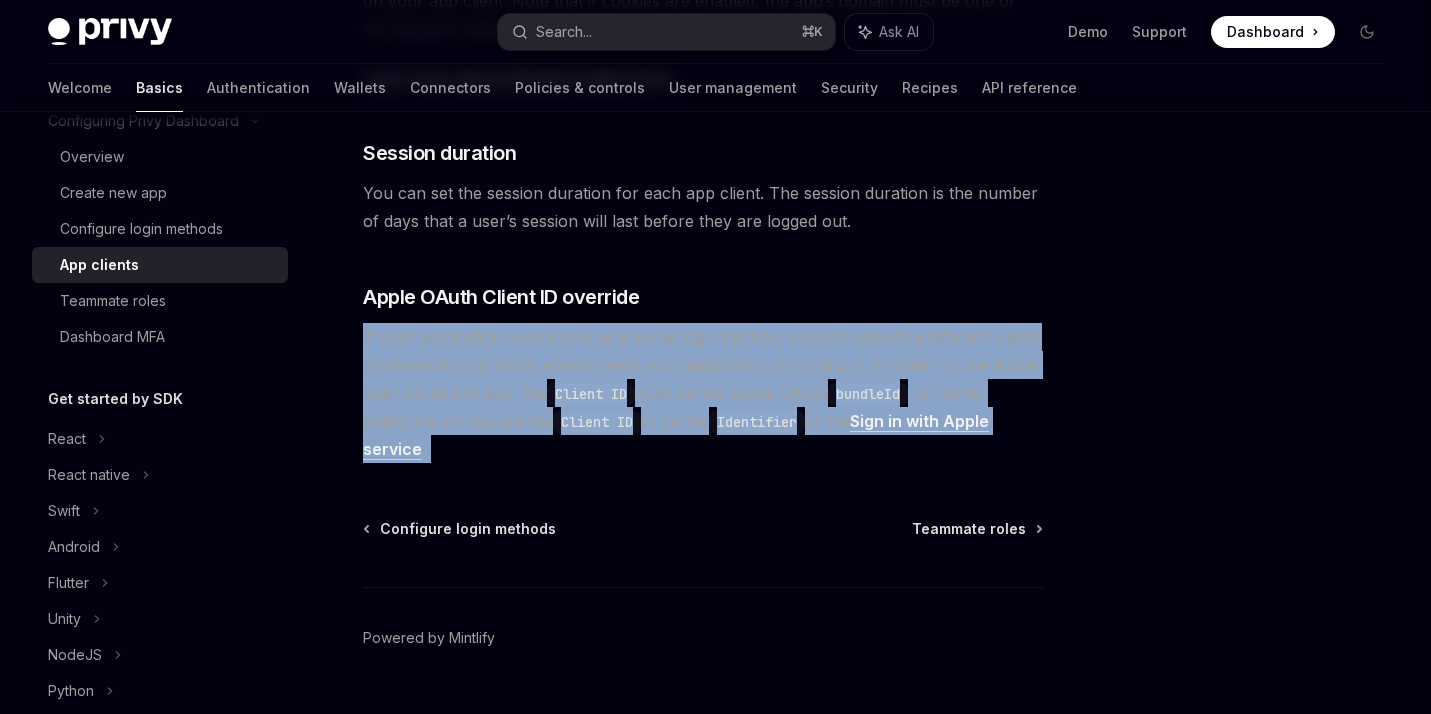 click on "If your application uses Apple as a social login method, you can specify a different client ID depending on which environment your application is running in. In order to use Apple login on an iOS app, the  Client ID  must be the Apple OAuth  bundleId . All other platforms will require the  Client ID  to be the  Identifier  of the  Sign in with Apple service ." at bounding box center (703, 393) 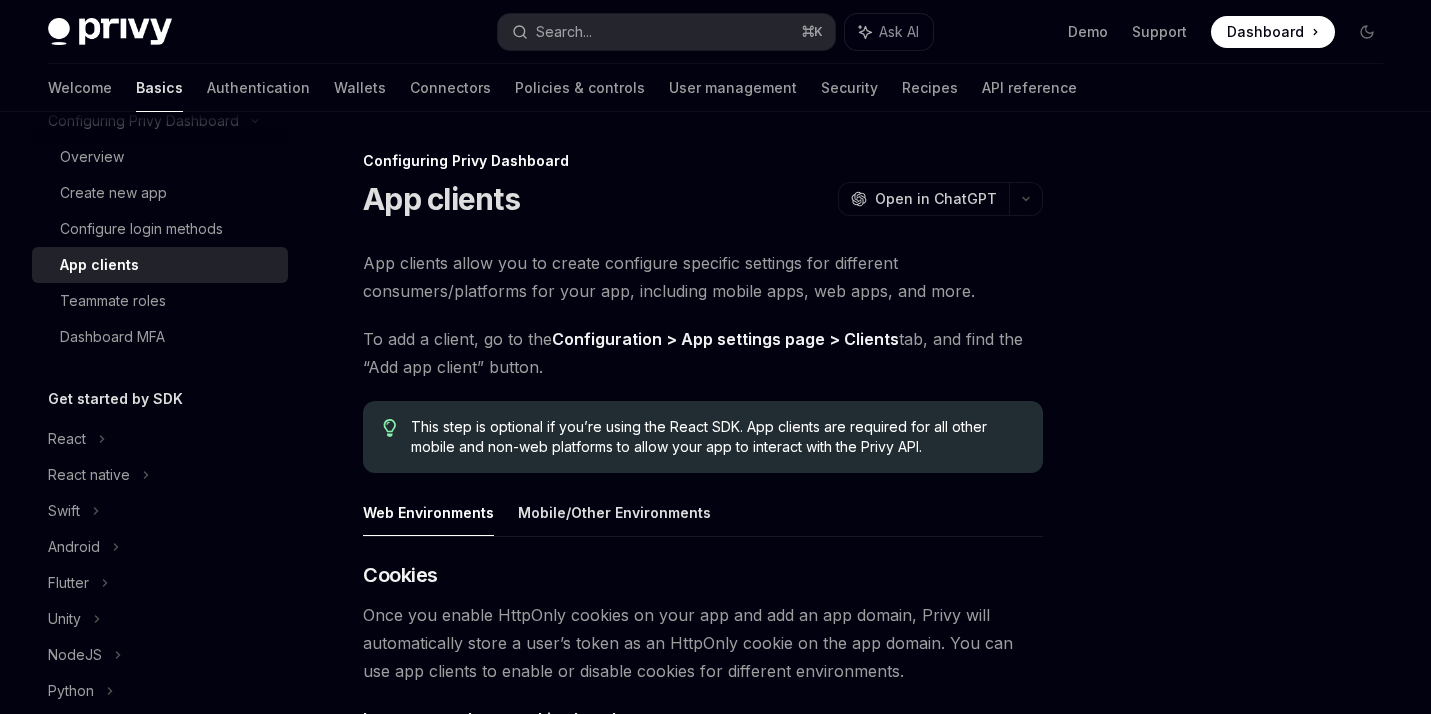 scroll, scrollTop: 0, scrollLeft: 0, axis: both 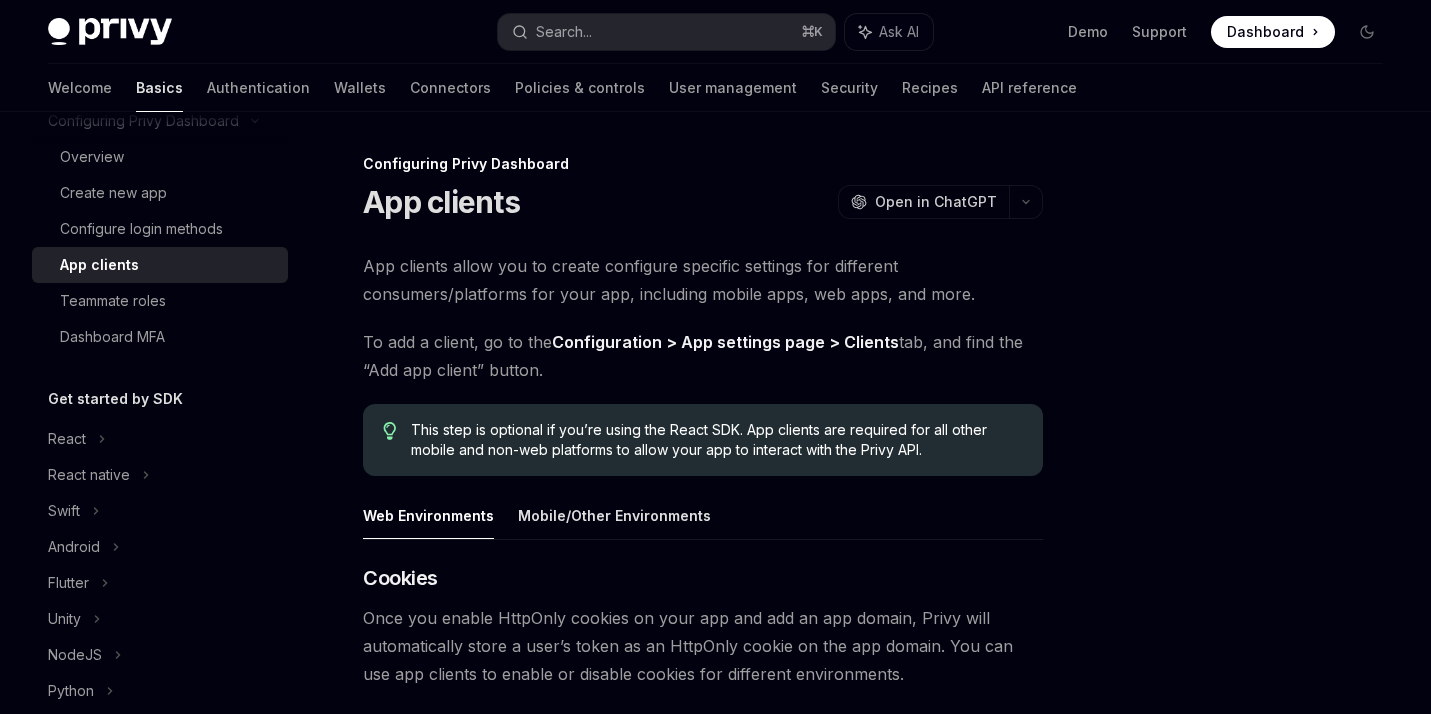 click on "App clients allow you to create configure specific settings for different consumers/platforms for your app, including
mobile apps, web apps, and more." at bounding box center (703, 280) 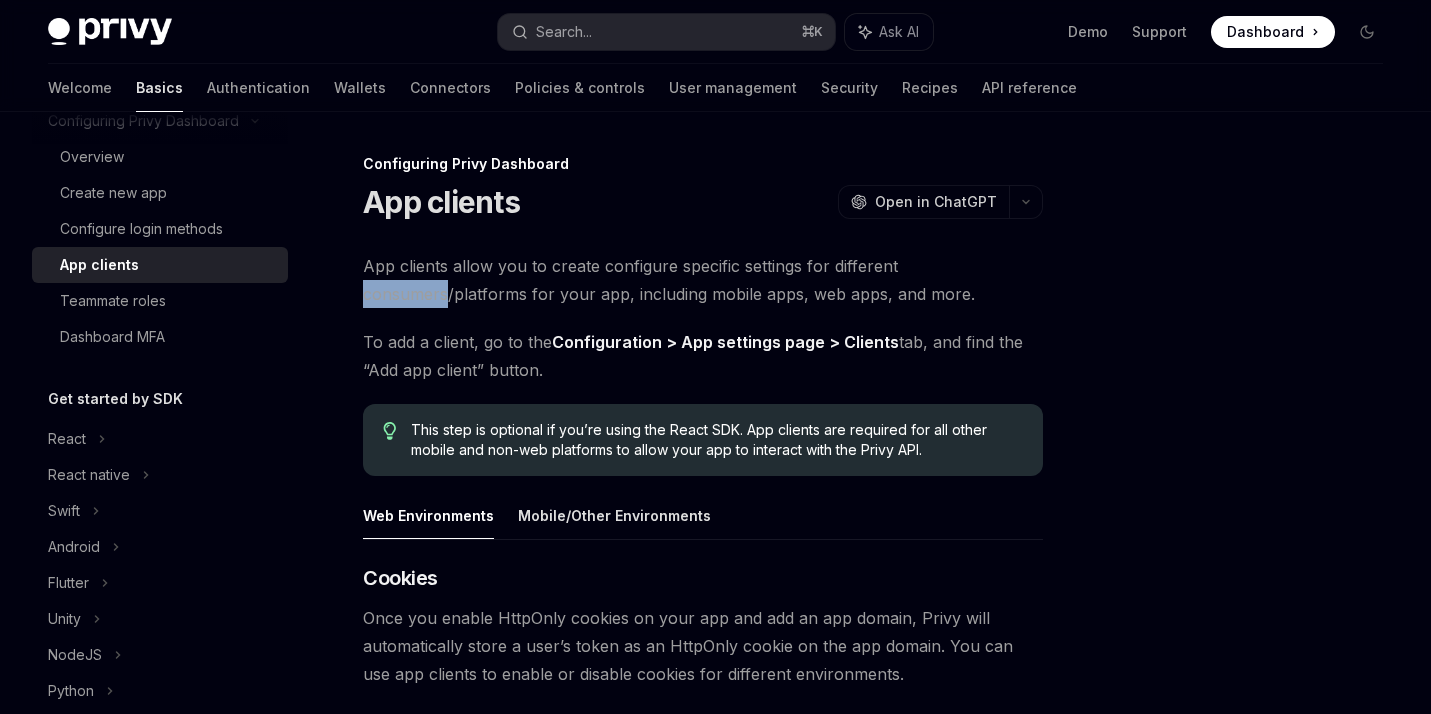 click on "App clients allow you to create configure specific settings for different consumers/platforms for your app, including
mobile apps, web apps, and more." at bounding box center [703, 280] 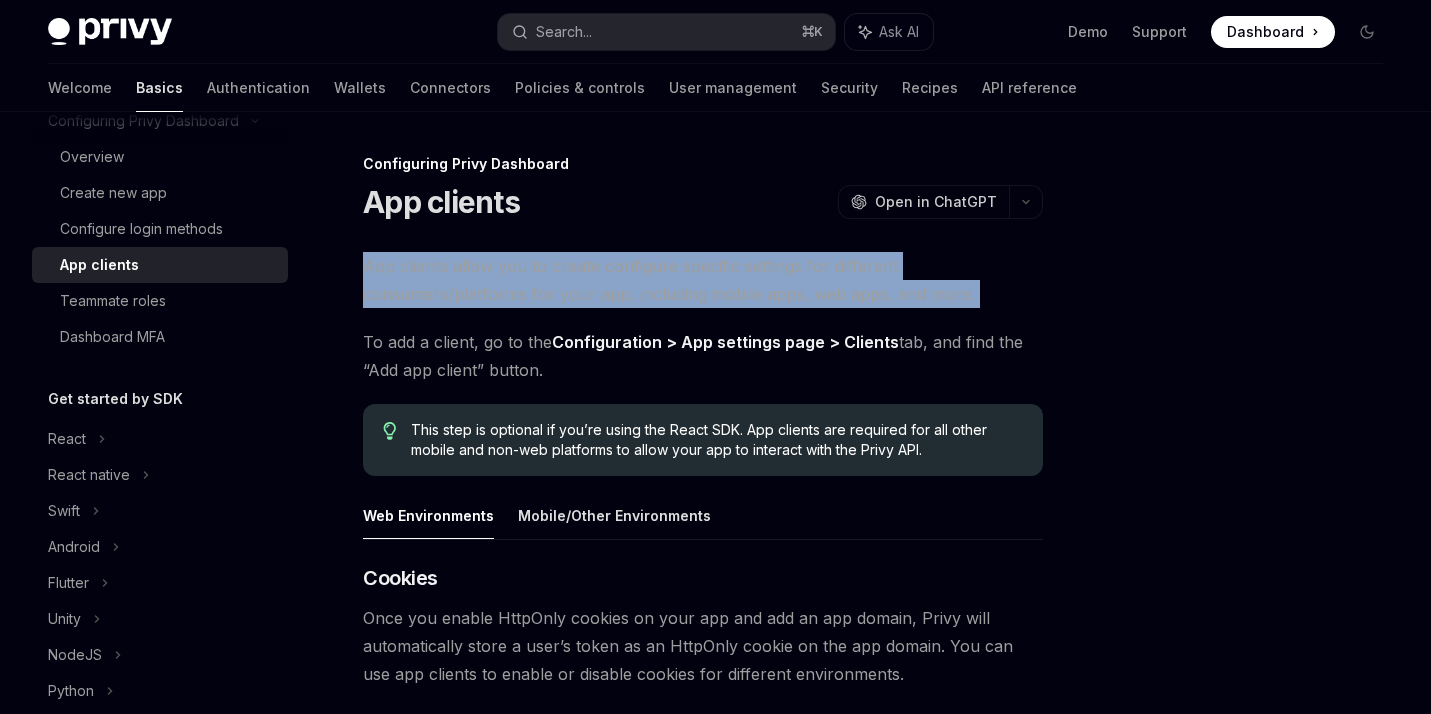 click on "To add a client, go to the  Configuration > App settings page > Clients  tab, and find the “Add app client” button." at bounding box center [703, 356] 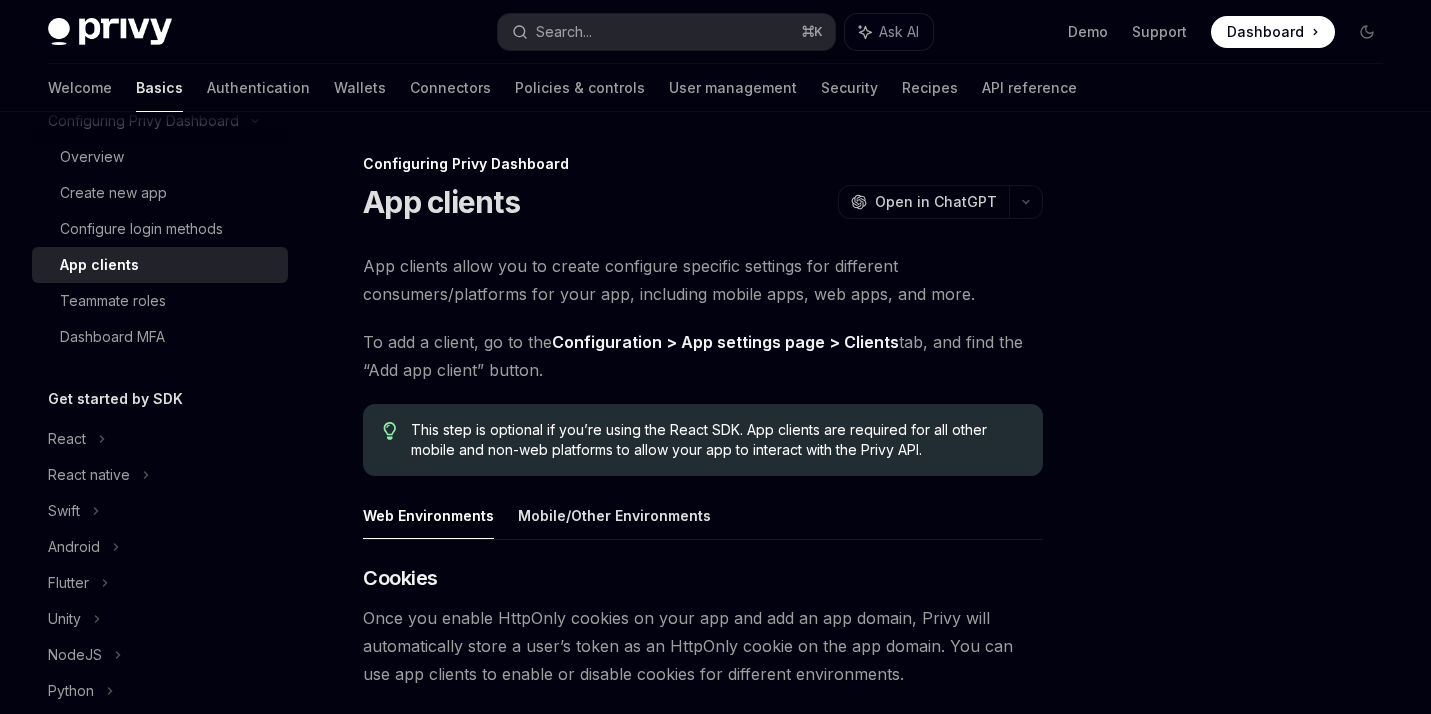 click on "To add a client, go to the  Configuration > App settings page > Clients  tab, and find the “Add app client” button." at bounding box center [703, 356] 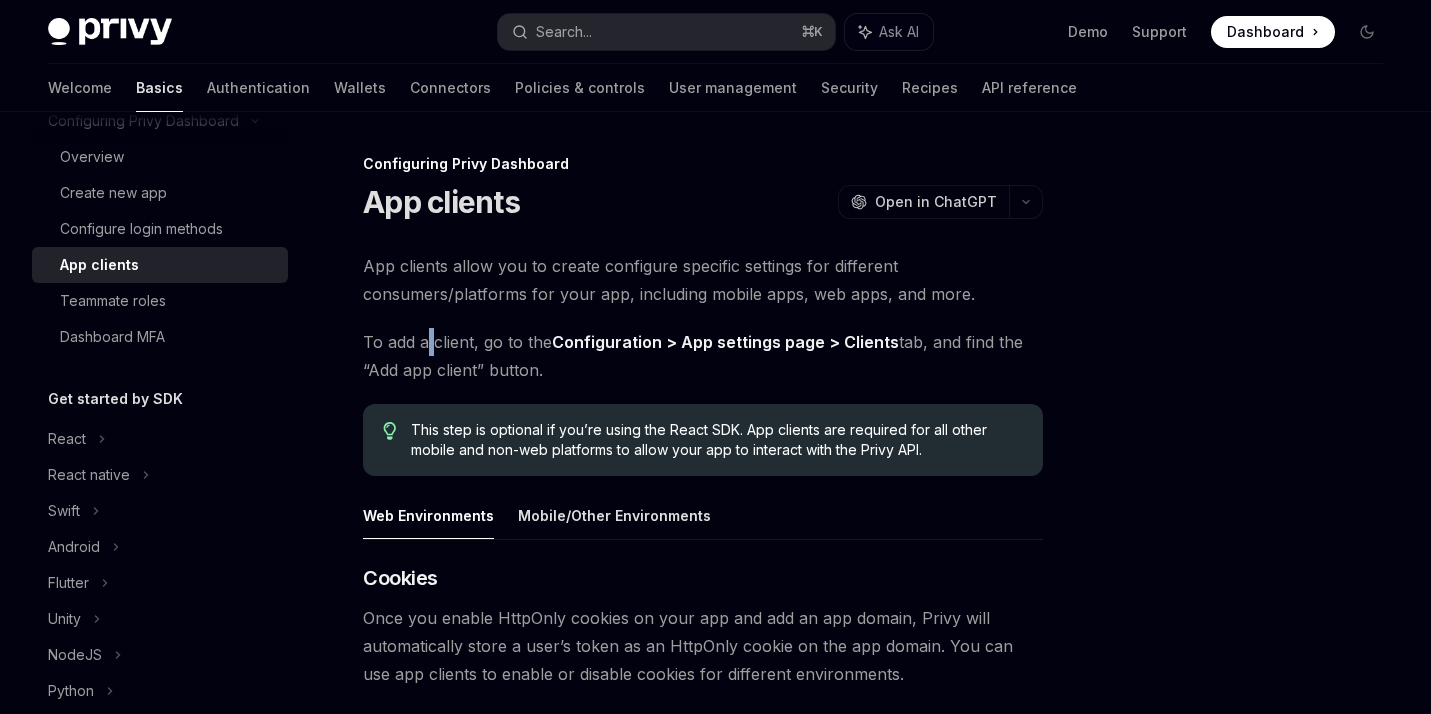 click on "To add a client, go to the  Configuration > App settings page > Clients  tab, and find the “Add app client” button." at bounding box center (703, 356) 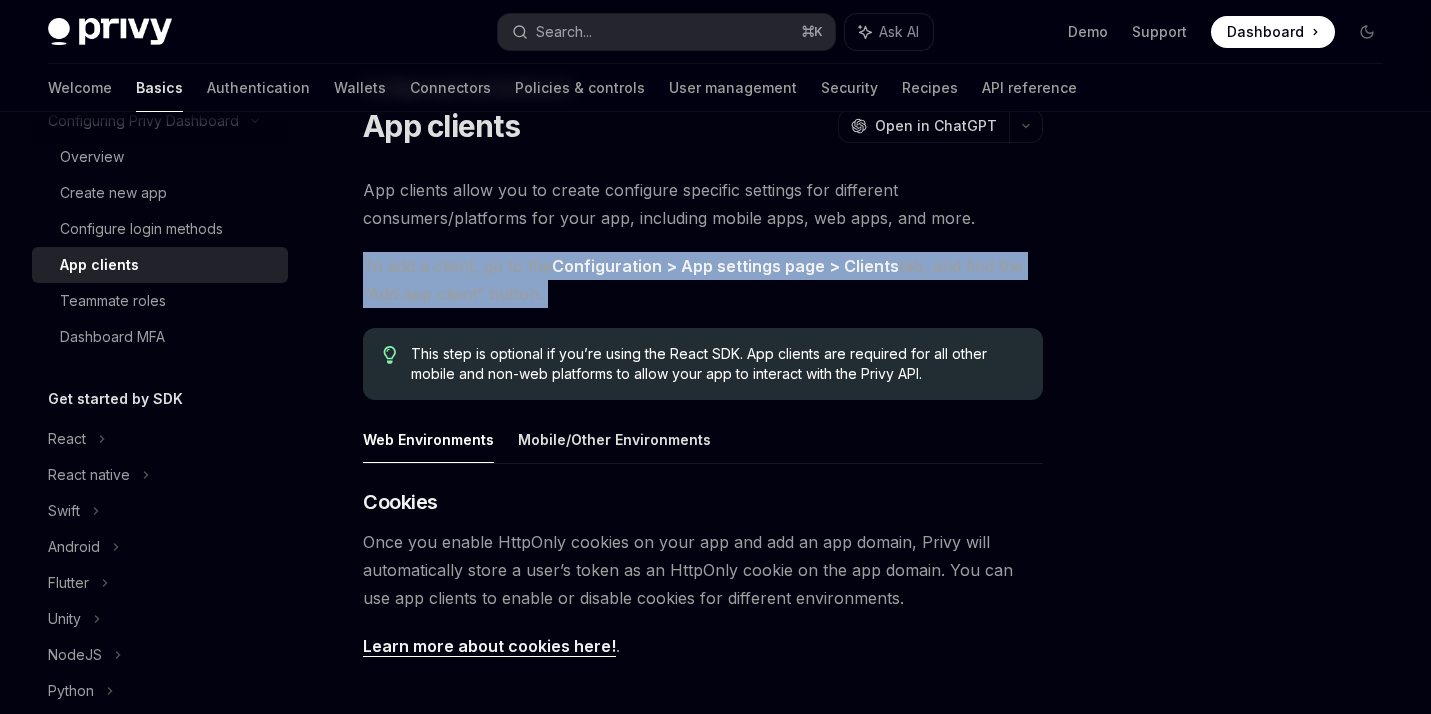 click on "This step is optional if you’re using the React SDK. App clients are required for all other mobile
and non-web platforms to allow your app to interact with the Privy API." at bounding box center [717, 364] 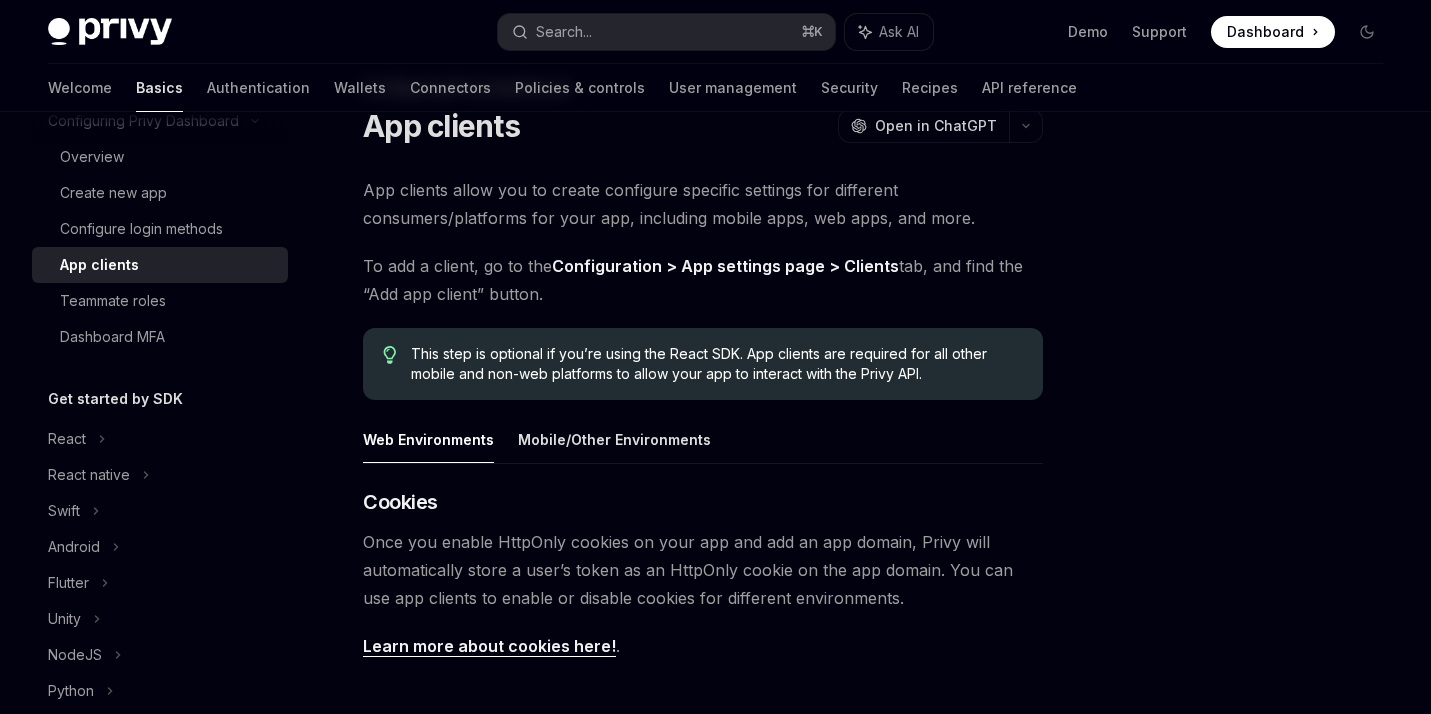 click on "This step is optional if you’re using the React SDK. App clients are required for all other mobile
and non-web platforms to allow your app to interact with the Privy API." at bounding box center (717, 364) 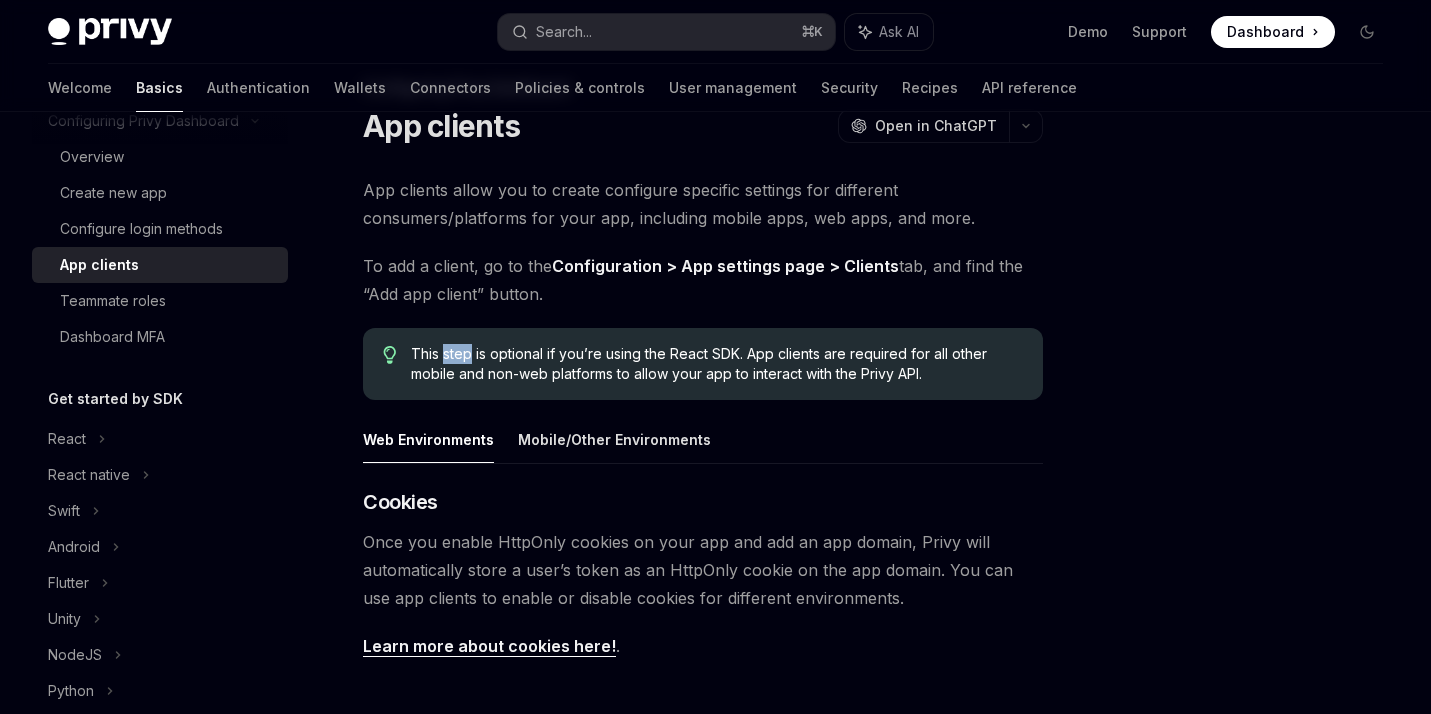 click on "This step is optional if you’re using the React SDK. App clients are required for all other mobile
and non-web platforms to allow your app to interact with the Privy API." at bounding box center [717, 364] 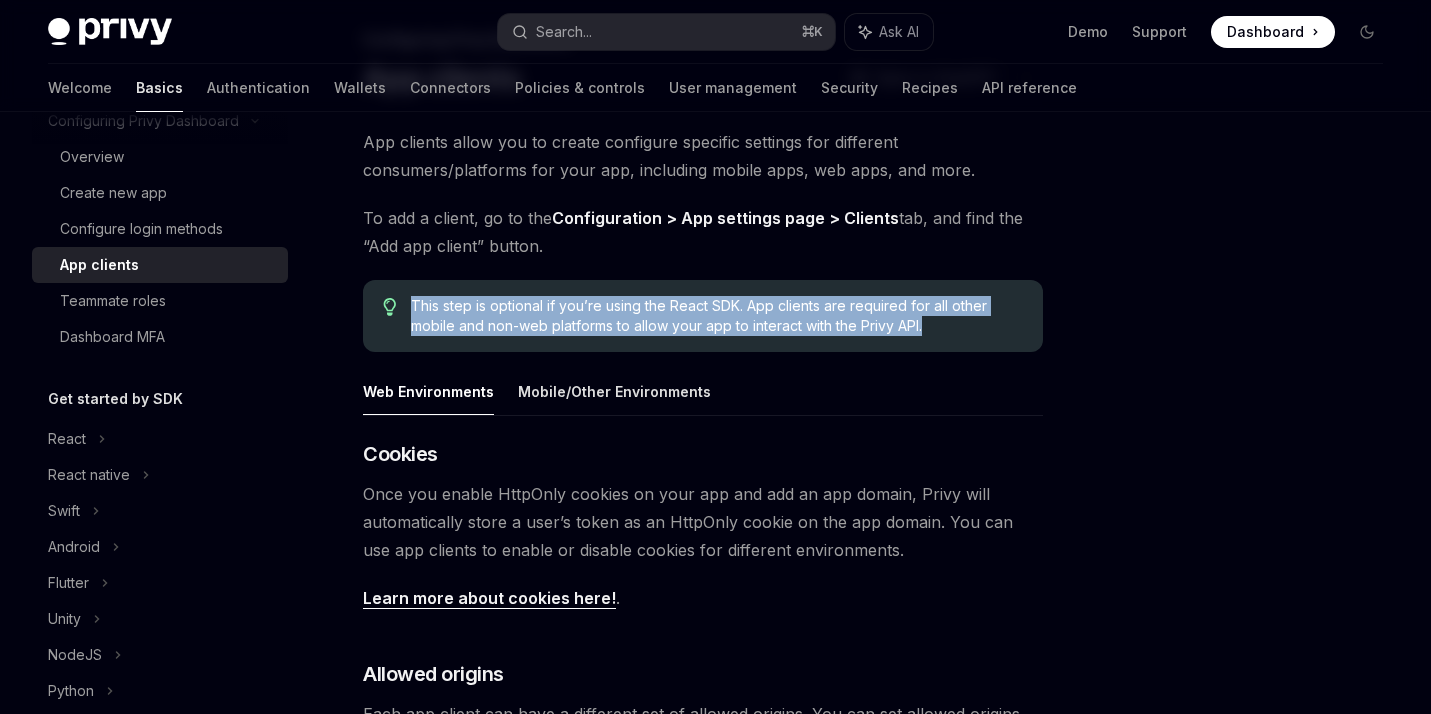 scroll, scrollTop: 129, scrollLeft: 0, axis: vertical 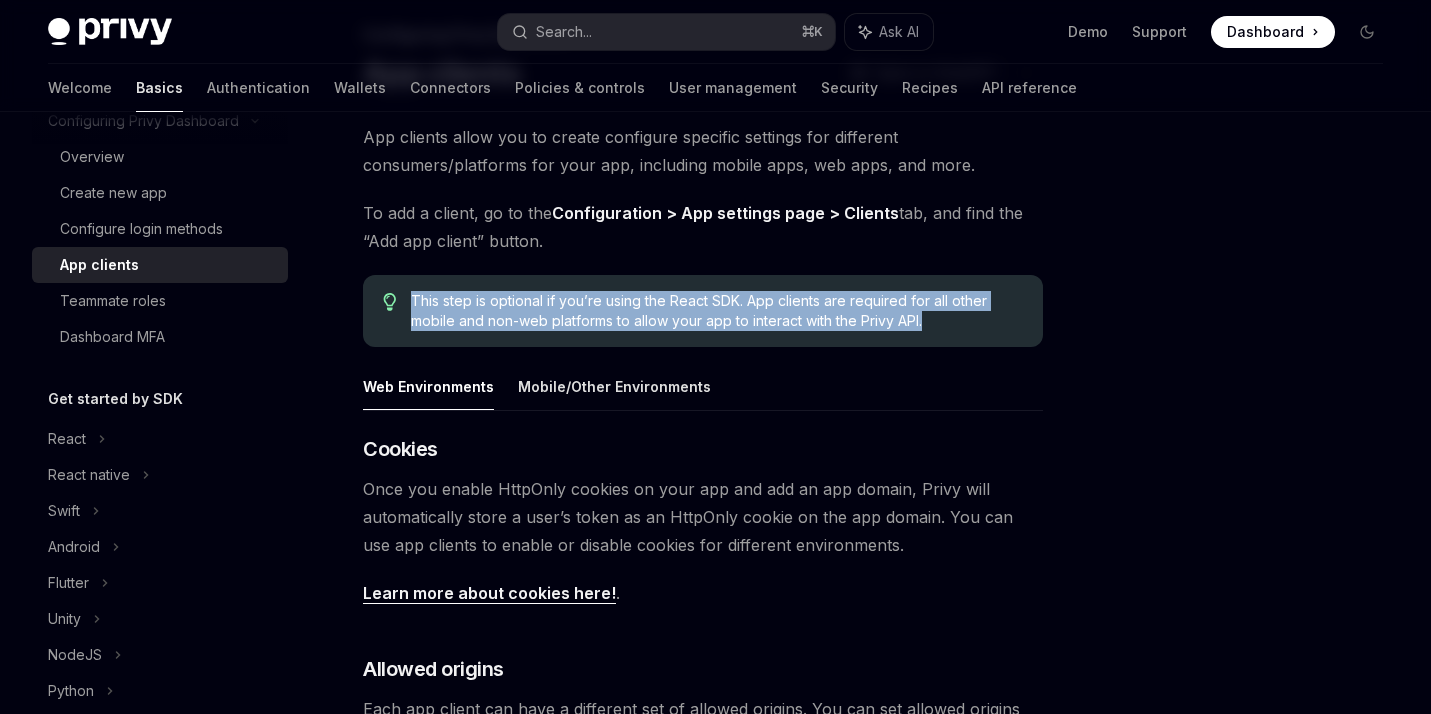 click on "Once you enable HttpOnly cookies on your app and add an app domain, Privy will automatically store a user’s token as an HttpOnly cookie on the app domain.
You can use app clients to enable or disable cookies for different environments." at bounding box center (703, 517) 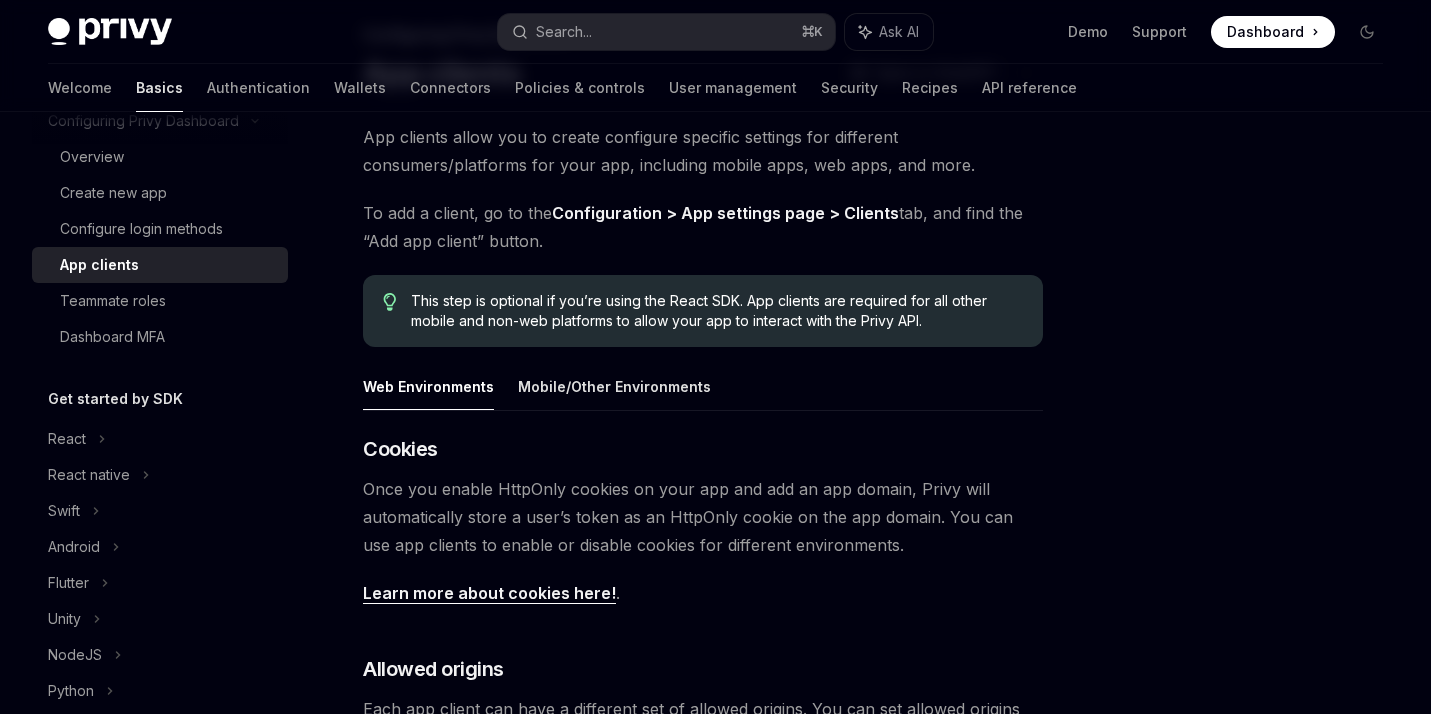 click on "Once you enable HttpOnly cookies on your app and add an app domain, Privy will automatically store a user’s token as an HttpOnly cookie on the app domain.
You can use app clients to enable or disable cookies for different environments." at bounding box center [703, 517] 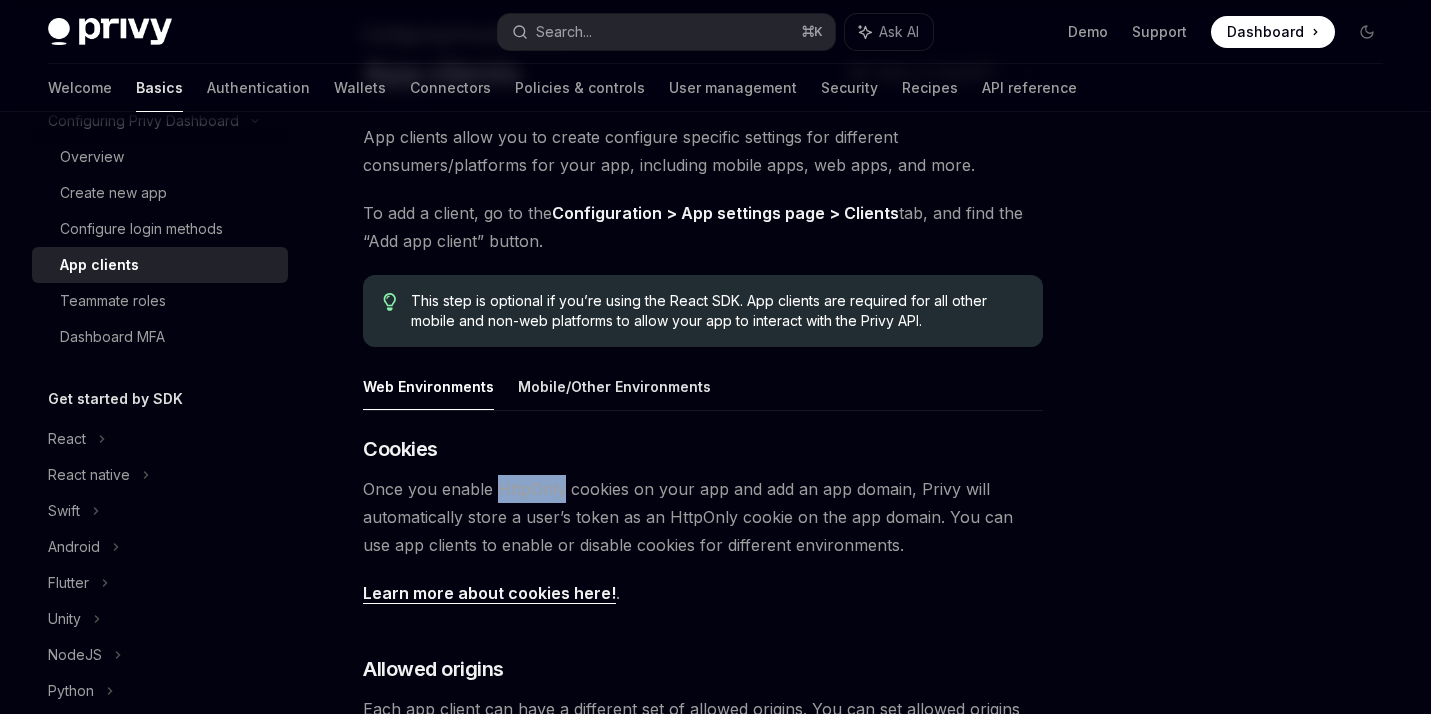 click on "Once you enable HttpOnly cookies on your app and add an app domain, Privy will automatically store a user’s token as an HttpOnly cookie on the app domain.
You can use app clients to enable or disable cookies for different environments." at bounding box center (703, 517) 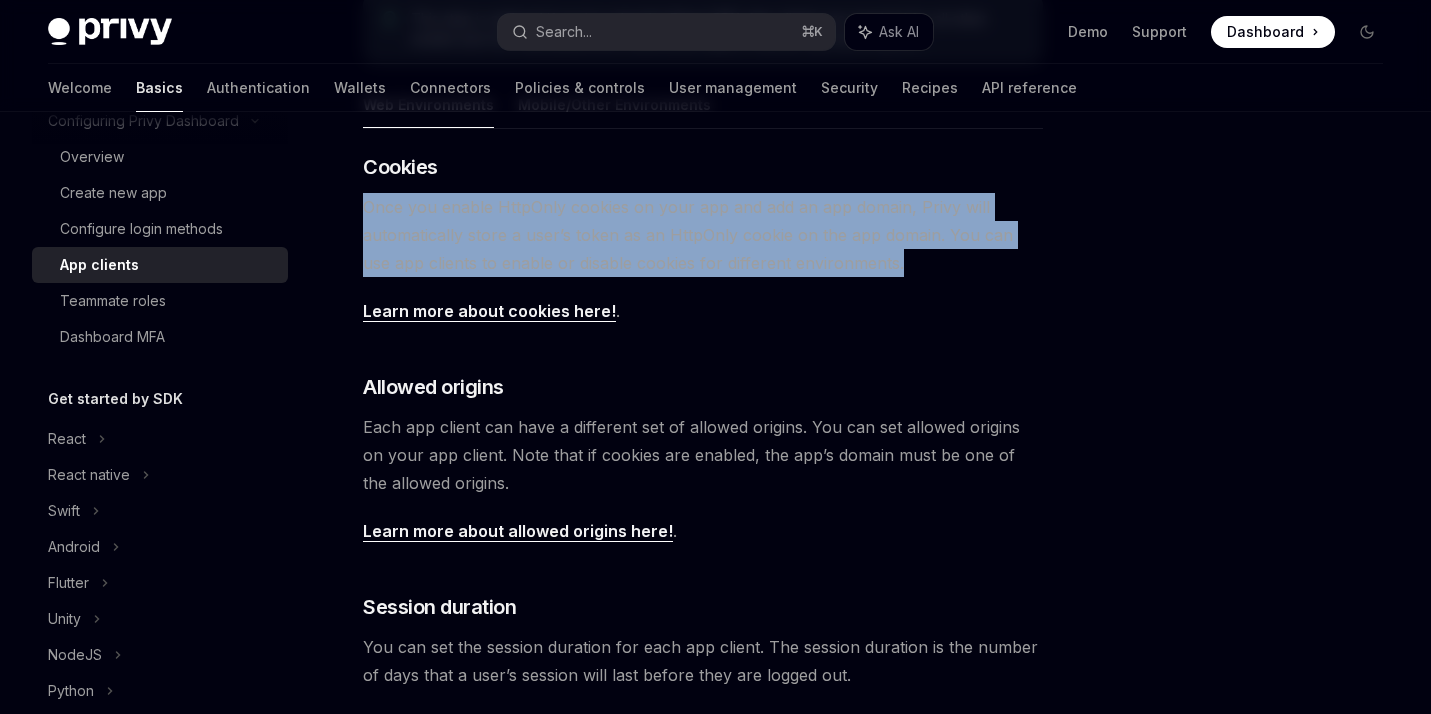 scroll, scrollTop: 416, scrollLeft: 0, axis: vertical 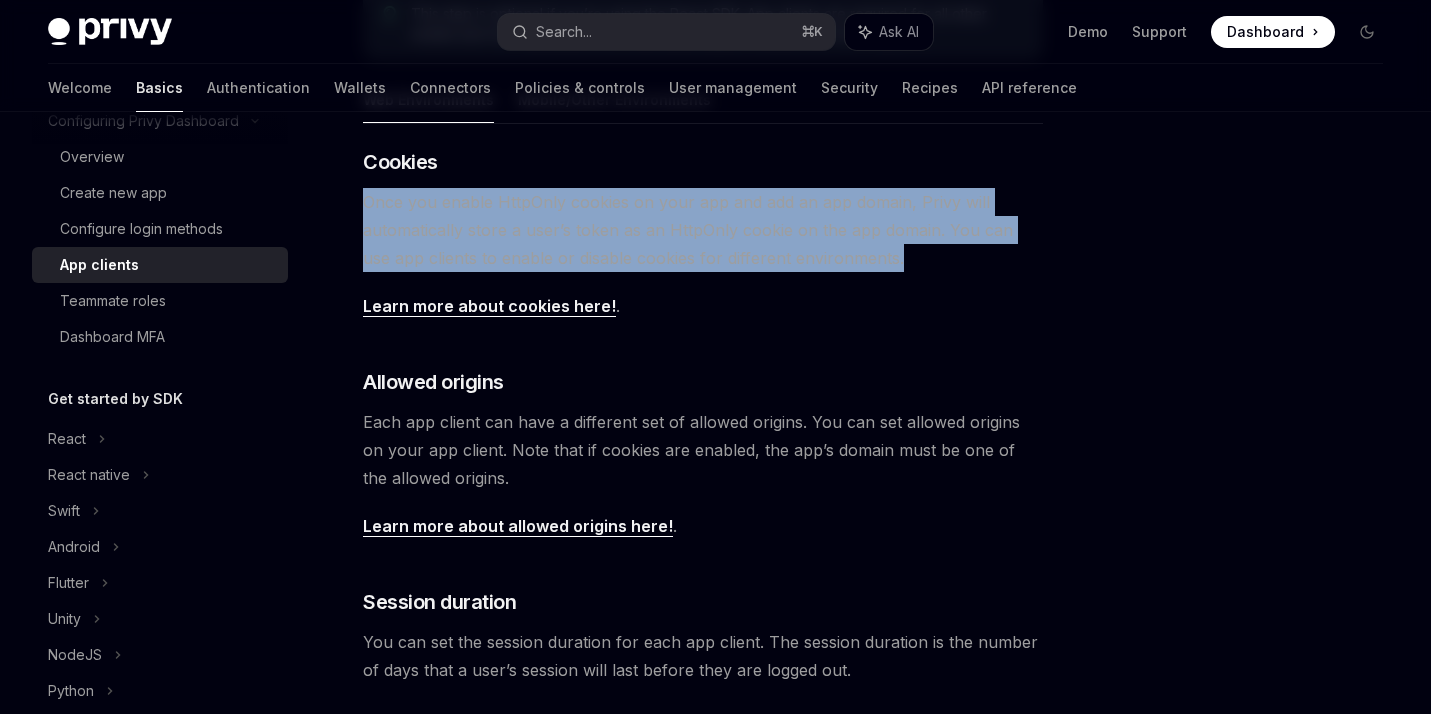 click on "Each app client can have a different set of allowed origins. You can set allowed origins on your app client.
Note that if cookies are enabled, the app’s domain must be one of the allowed origins." at bounding box center (703, 450) 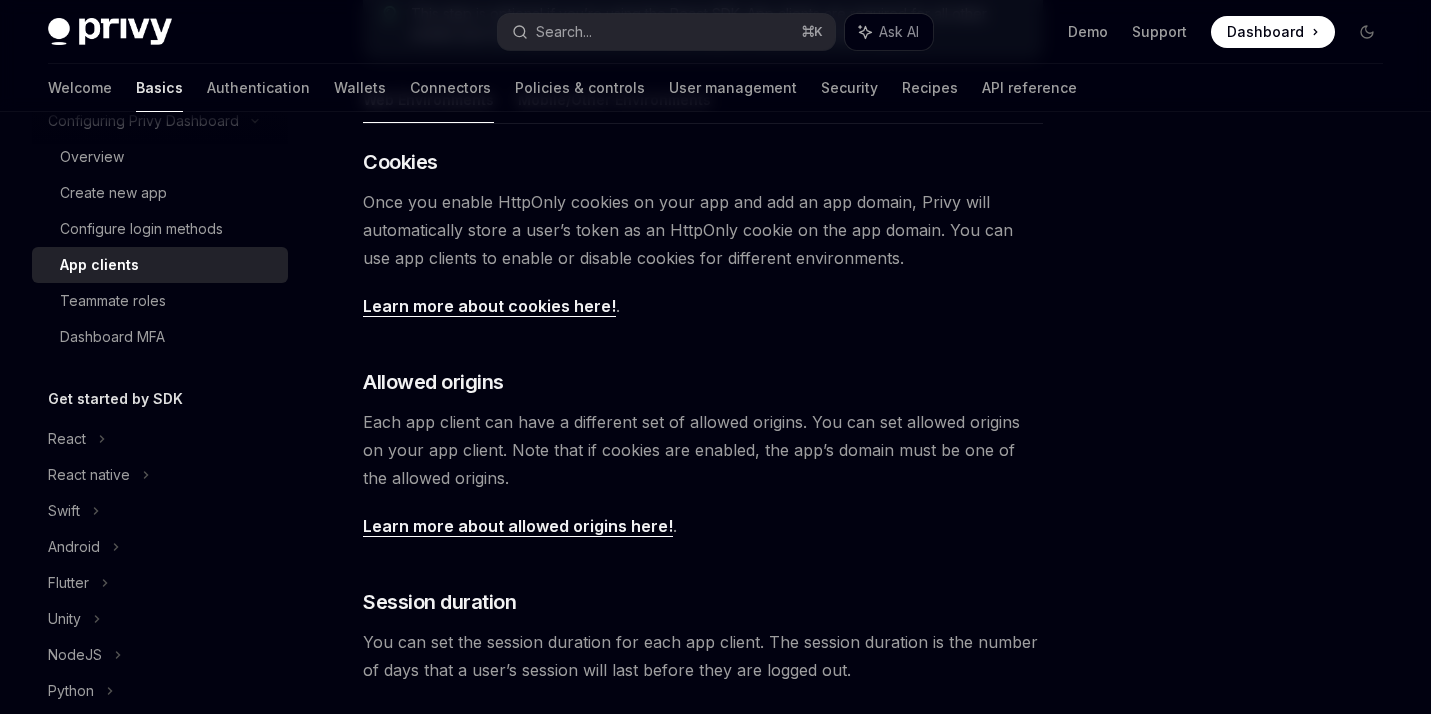 click on "Each app client can have a different set of allowed origins. You can set allowed origins on your app client.
Note that if cookies are enabled, the app’s domain must be one of the allowed origins." at bounding box center [703, 450] 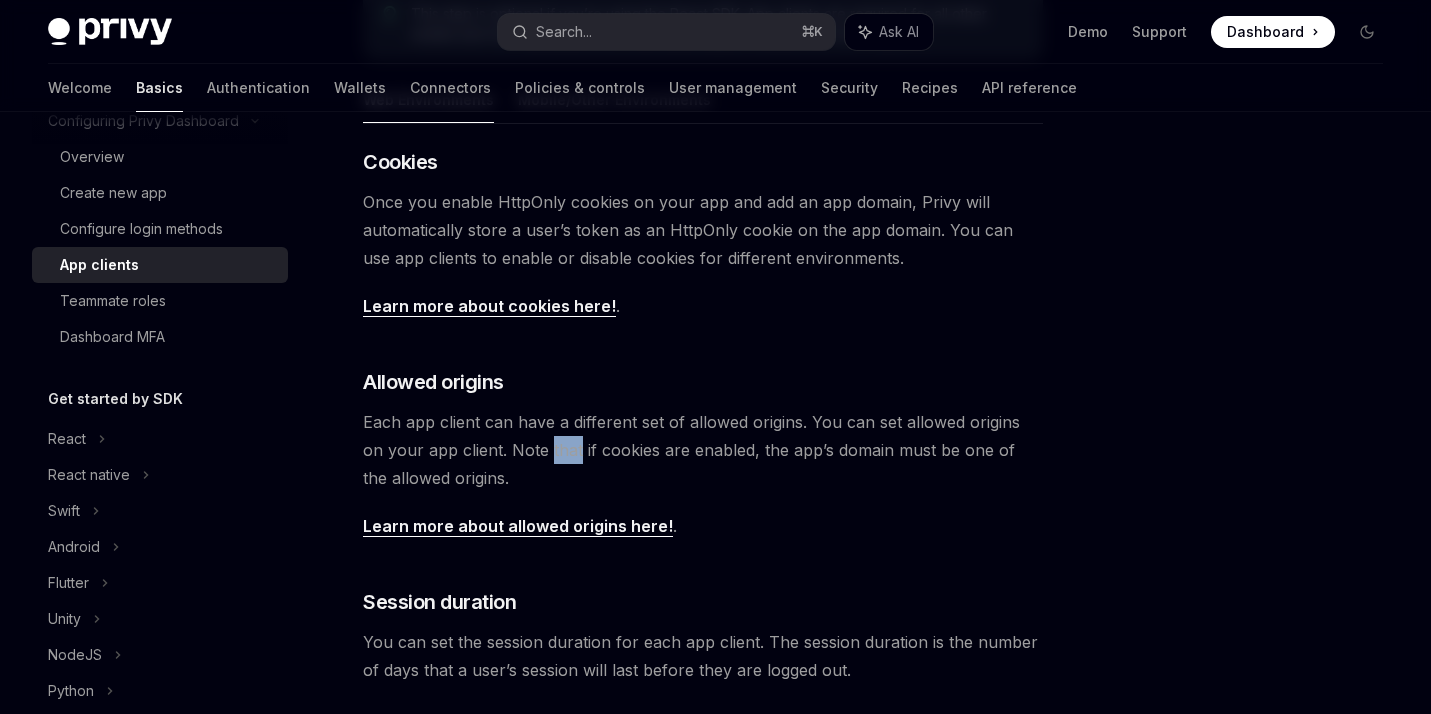 click on "Each app client can have a different set of allowed origins. You can set allowed origins on your app client.
Note that if cookies are enabled, the app’s domain must be one of the allowed origins." at bounding box center (703, 450) 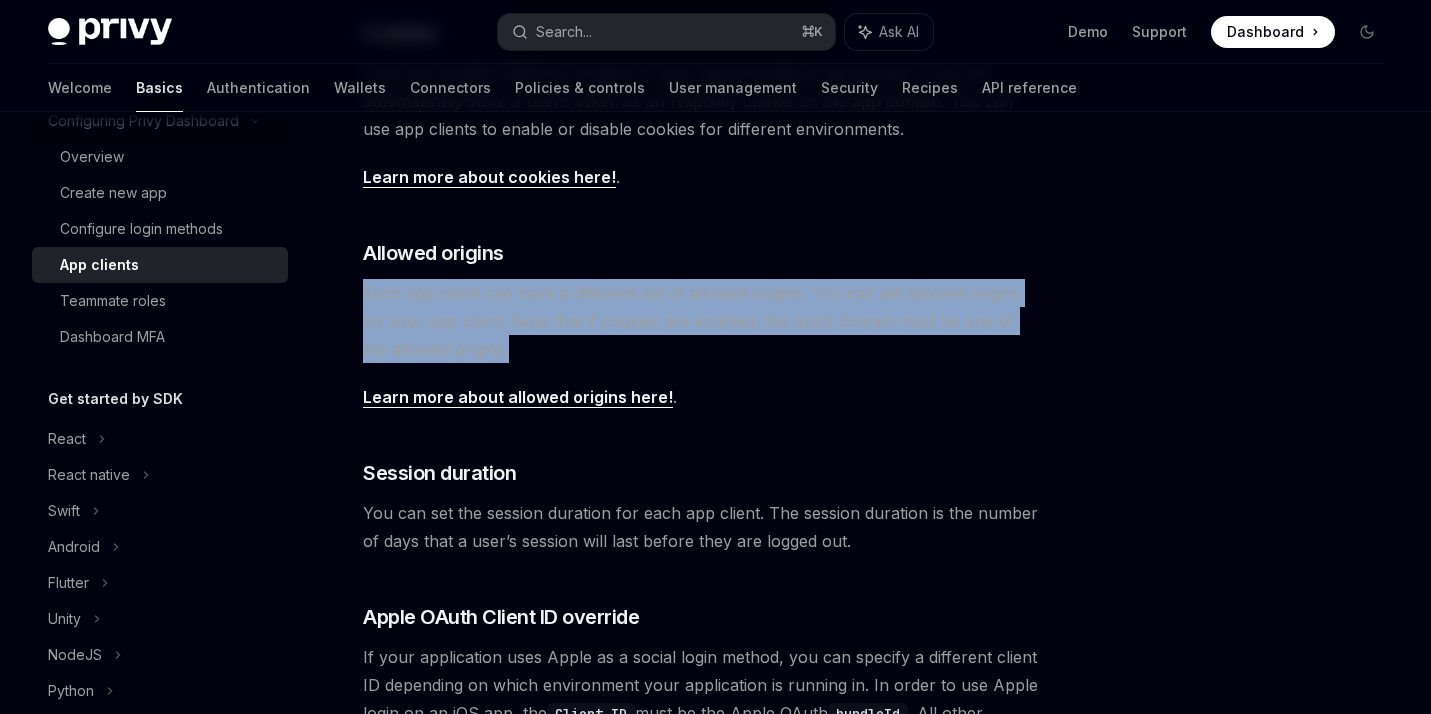 scroll, scrollTop: 603, scrollLeft: 0, axis: vertical 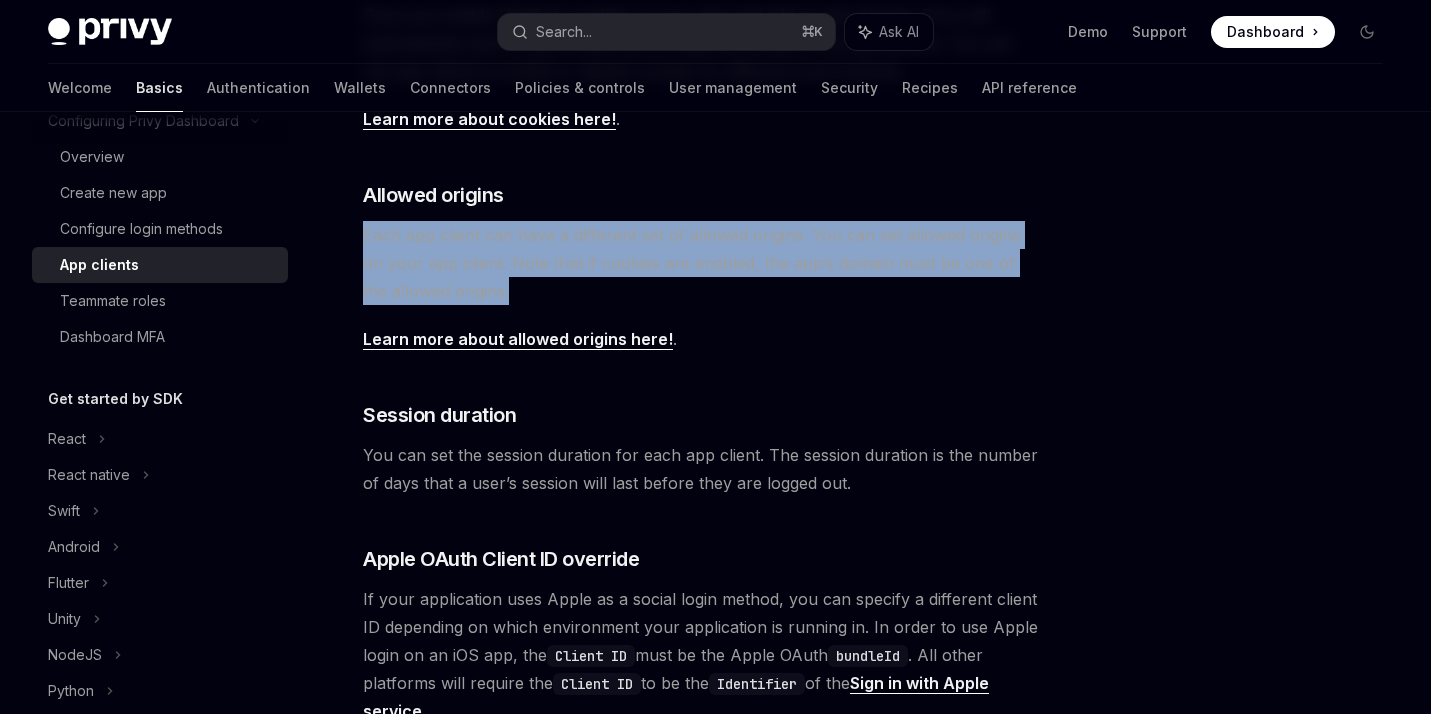 click on "You can set the session duration for each app client. The session duration is the number of days that a user’s session will last before they are logged out." at bounding box center [703, 469] 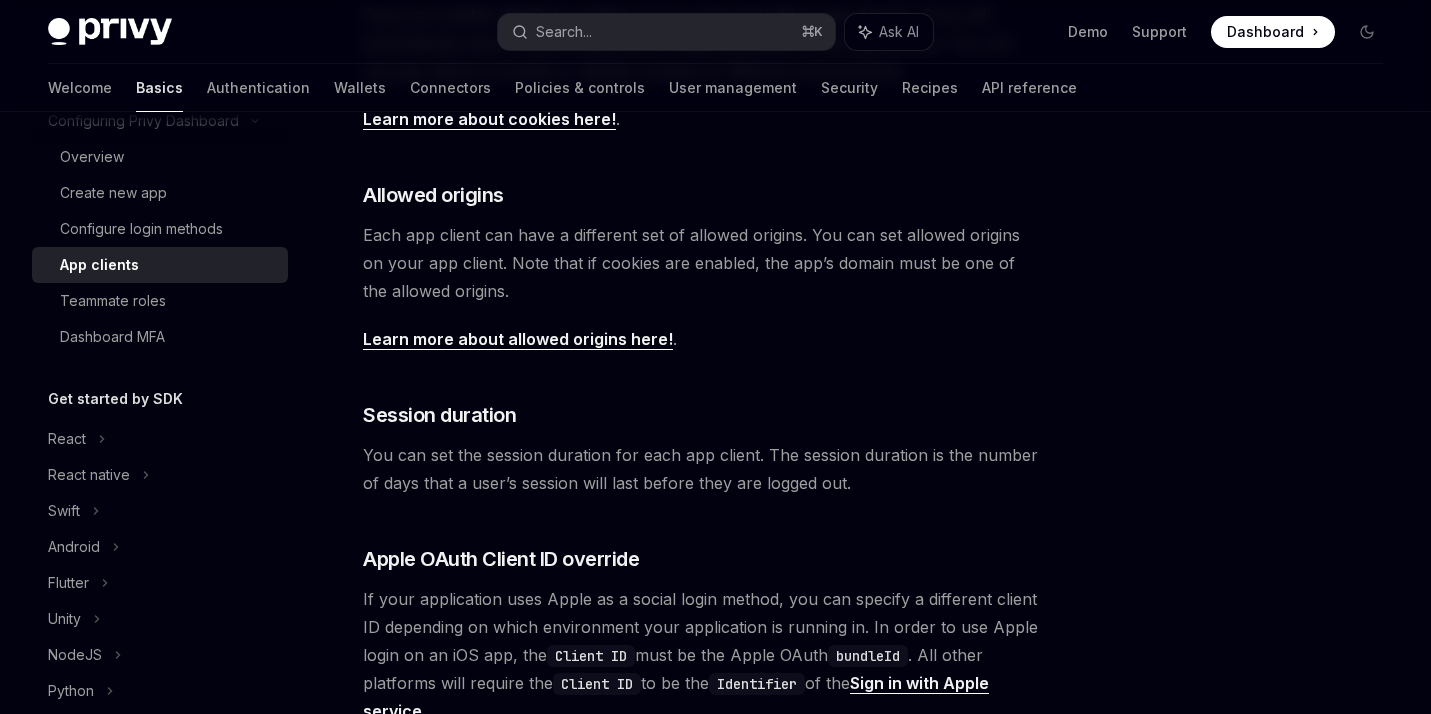 click on "You can set the session duration for each app client. The session duration is the number of days that a user’s session will last before they are logged out." at bounding box center (703, 469) 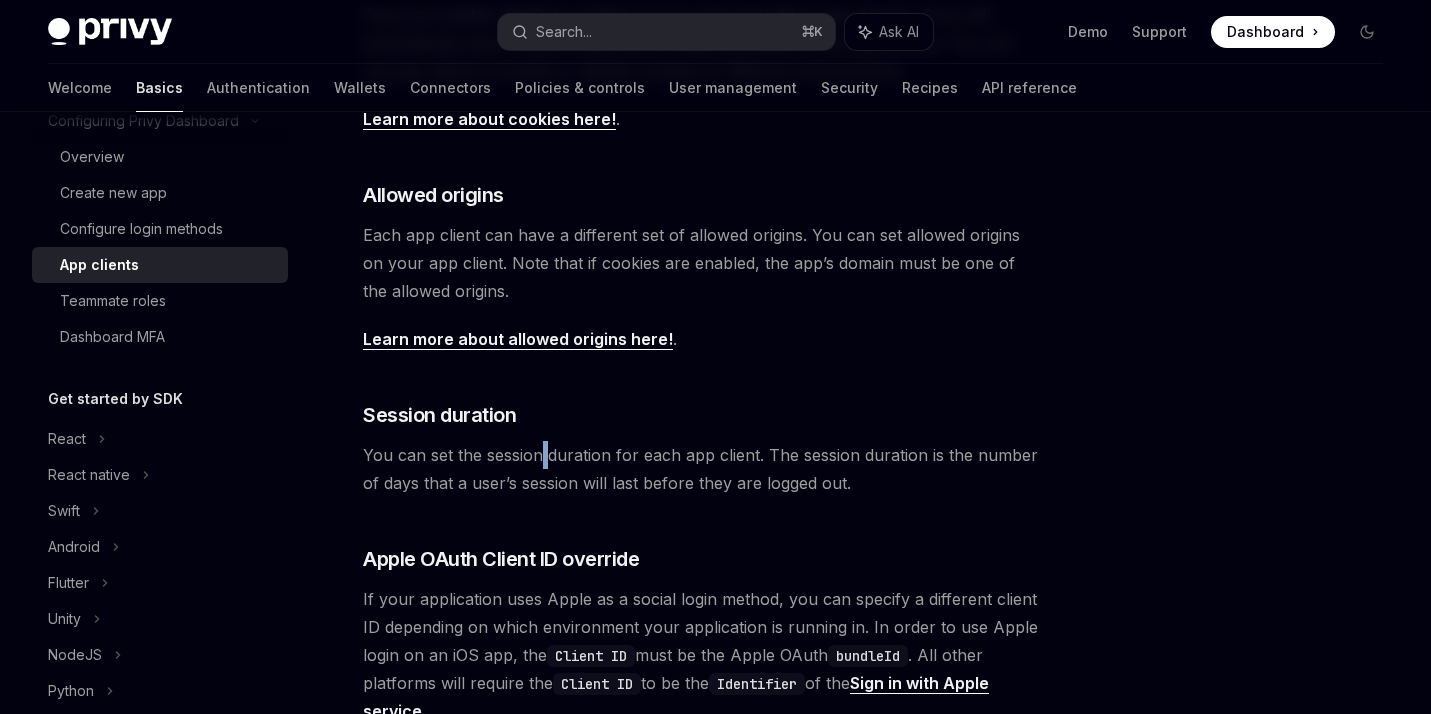 click on "You can set the session duration for each app client. The session duration is the number of days that a user’s session will last before they are logged out." at bounding box center [703, 469] 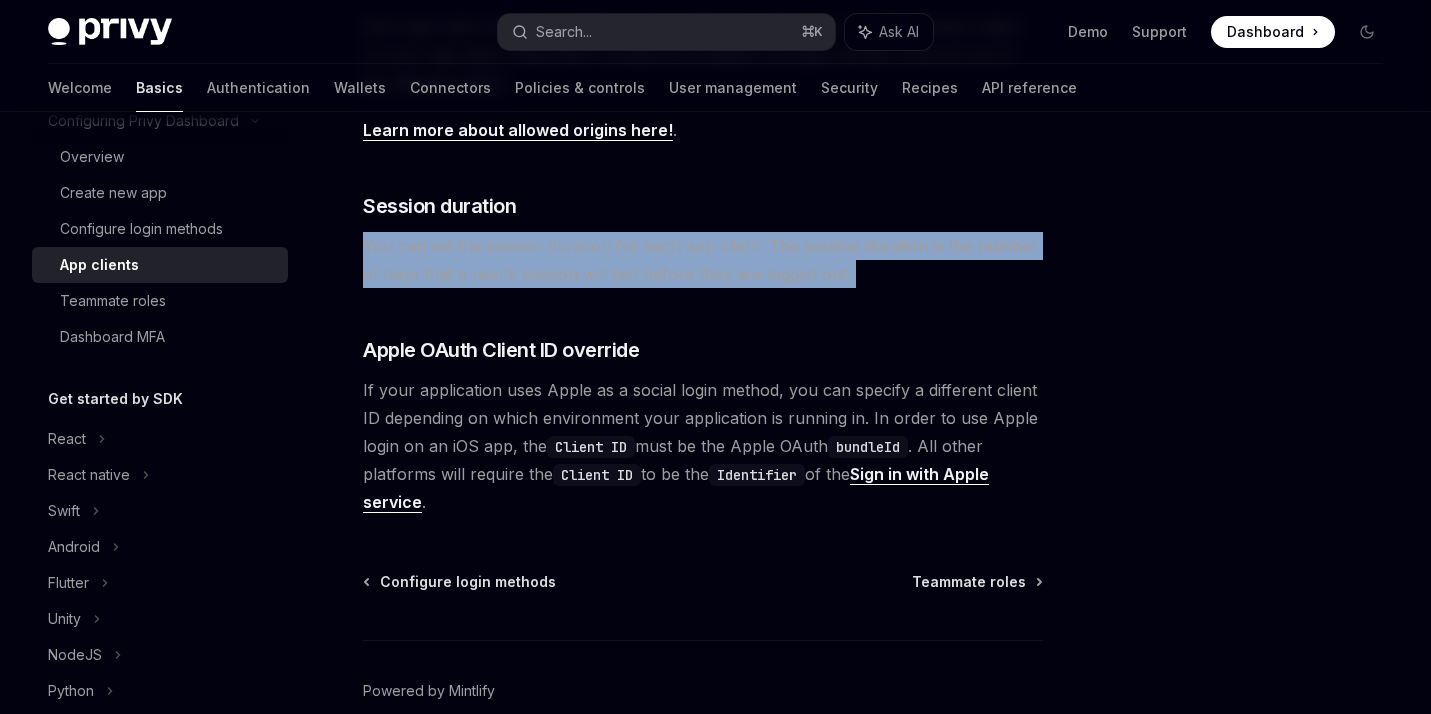 scroll, scrollTop: 818, scrollLeft: 0, axis: vertical 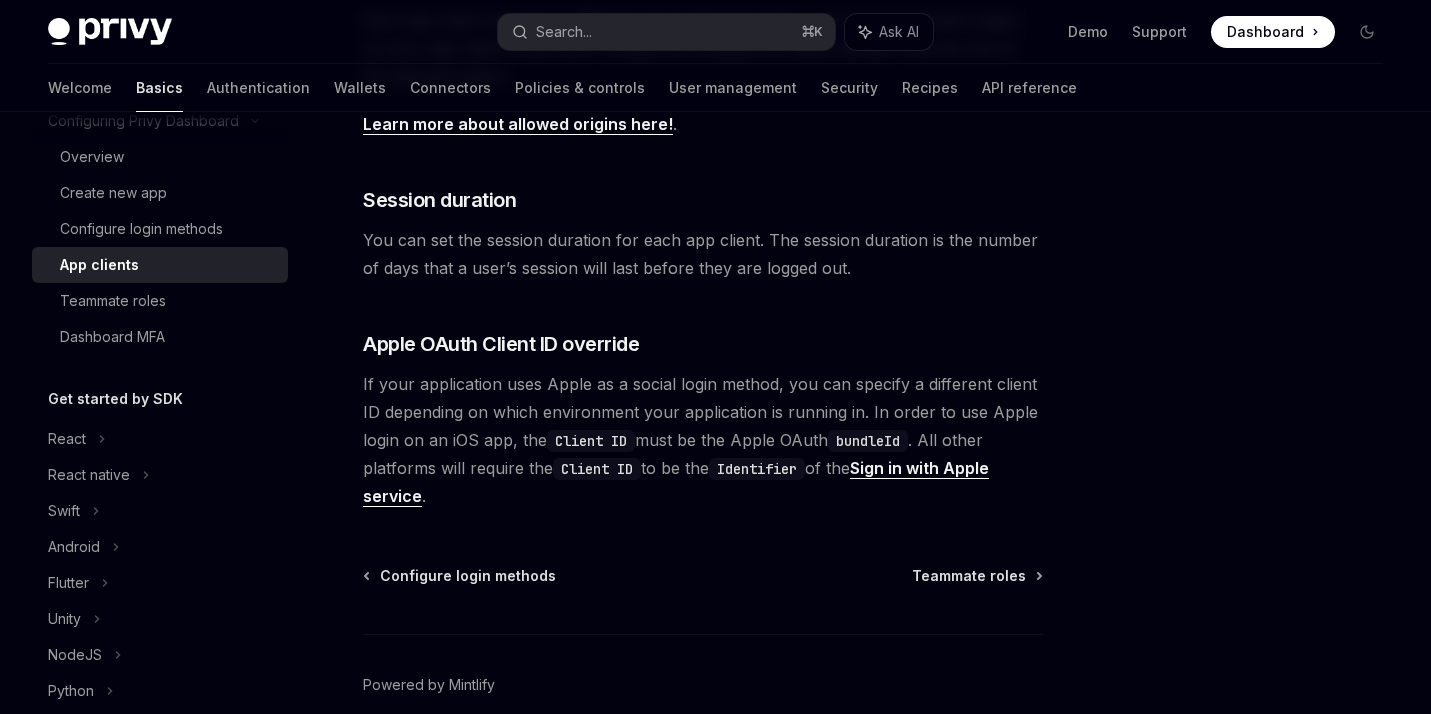 click on "If your application uses Apple as a social login method, you can specify a different client ID depending on which environment your application is running in. In order to use Apple login on an iOS app, the  Client ID  must be the Apple OAuth  bundleId . All other platforms will require the  Client ID  to be the  Identifier  of the  Sign in with Apple service ." at bounding box center (703, 440) 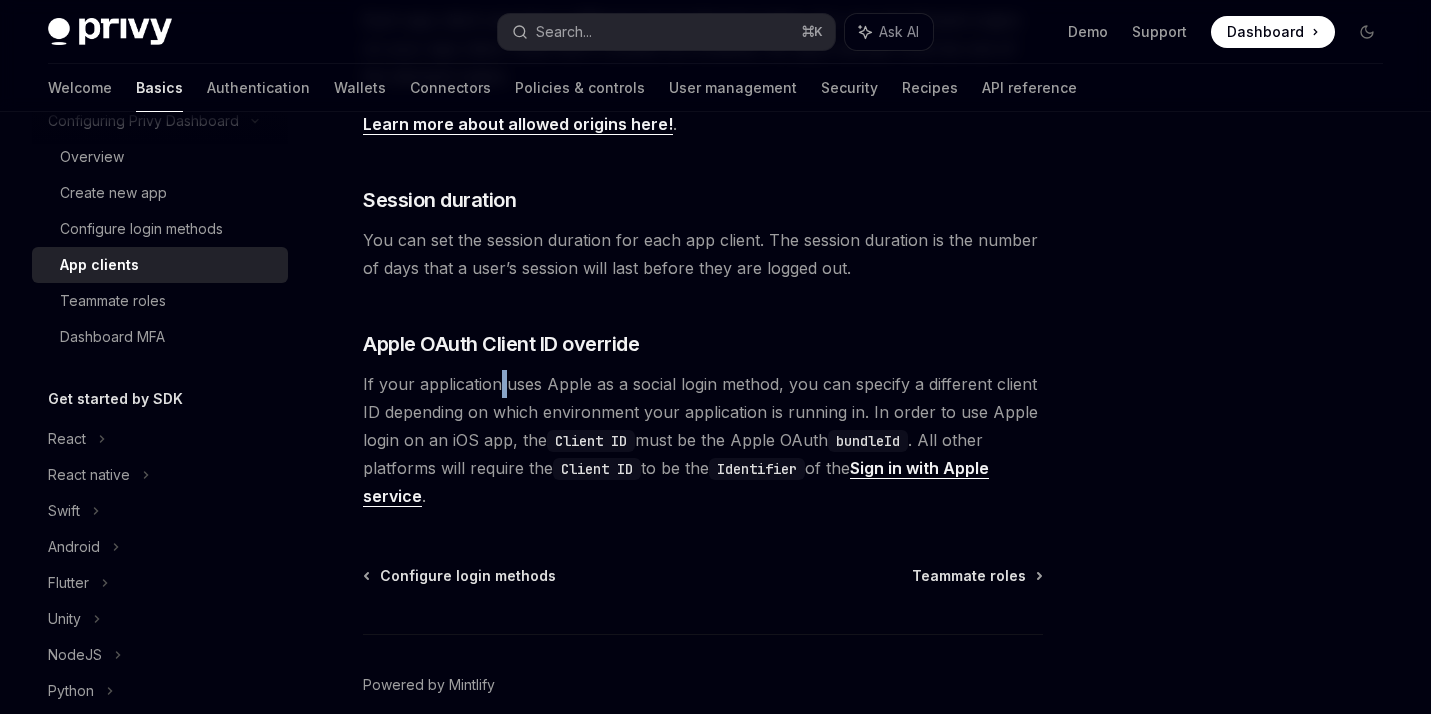 click on "If your application uses Apple as a social login method, you can specify a different client ID depending on which environment your application is running in. In order to use Apple login on an iOS app, the  Client ID  must be the Apple OAuth  bundleId . All other platforms will require the  Client ID  to be the  Identifier  of the  Sign in with Apple service ." at bounding box center [703, 440] 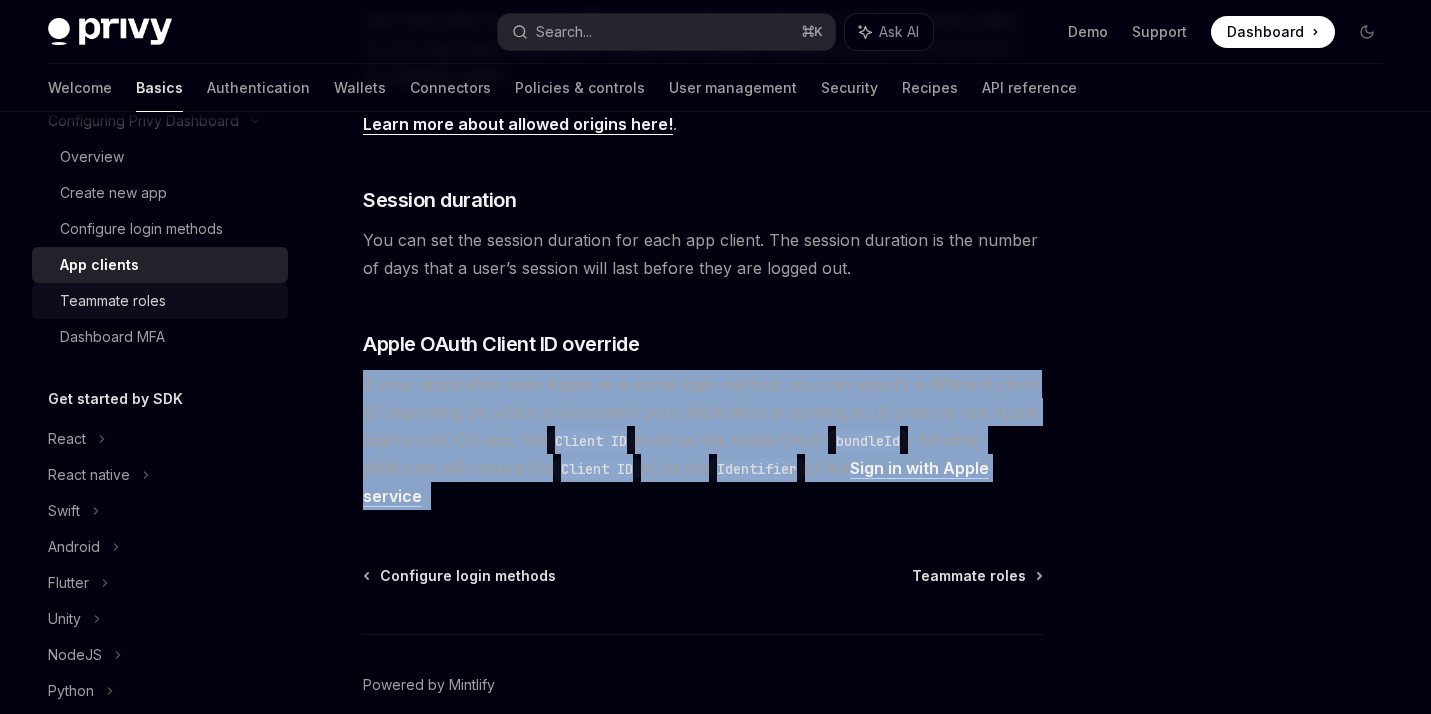 click on "Teammate roles" at bounding box center (168, 301) 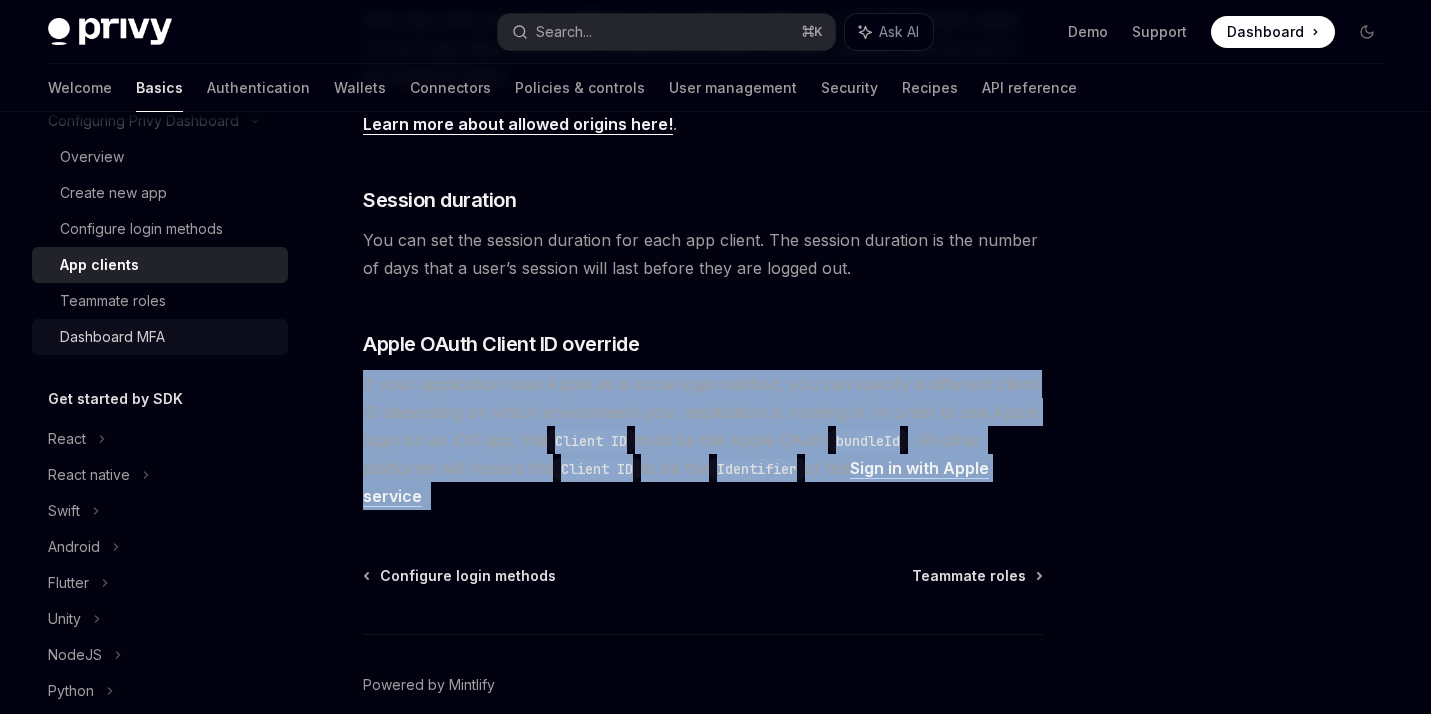 click on "Dashboard MFA" at bounding box center [112, 337] 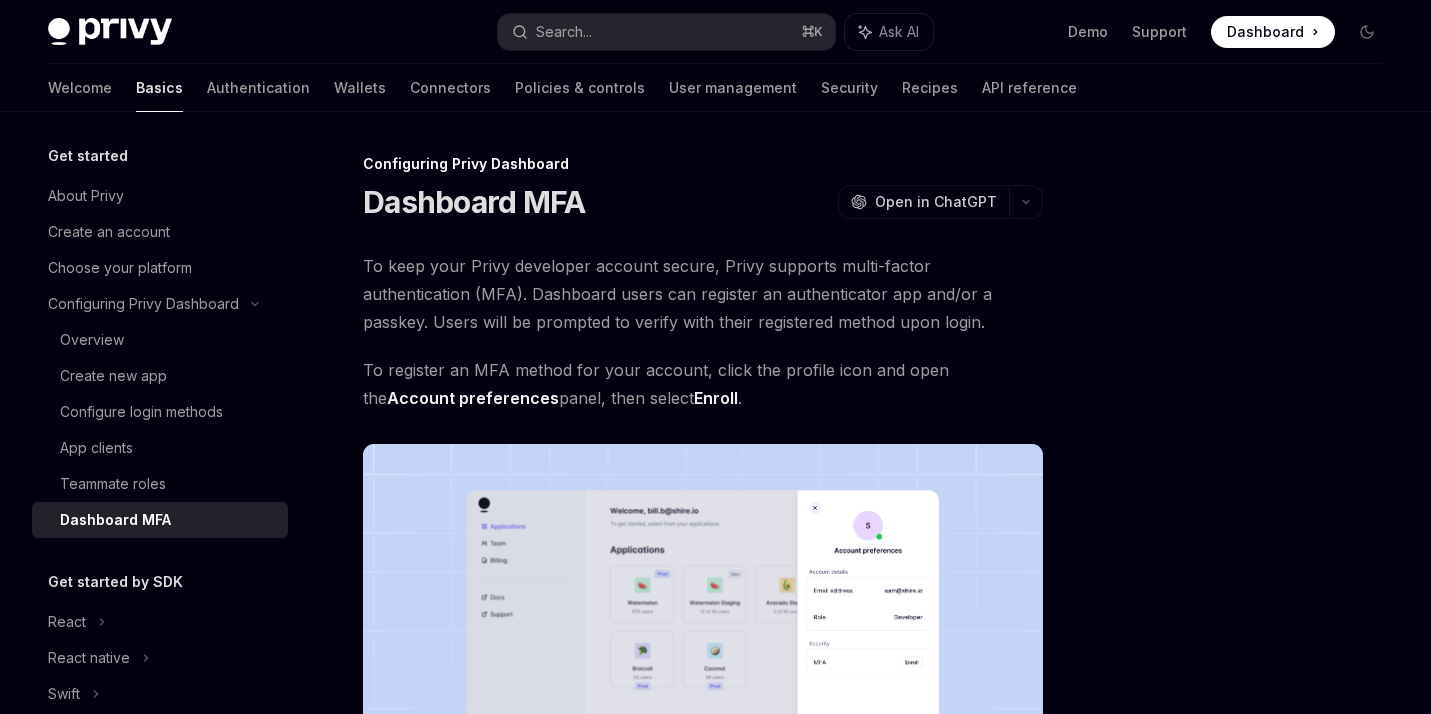 scroll, scrollTop: 0, scrollLeft: 0, axis: both 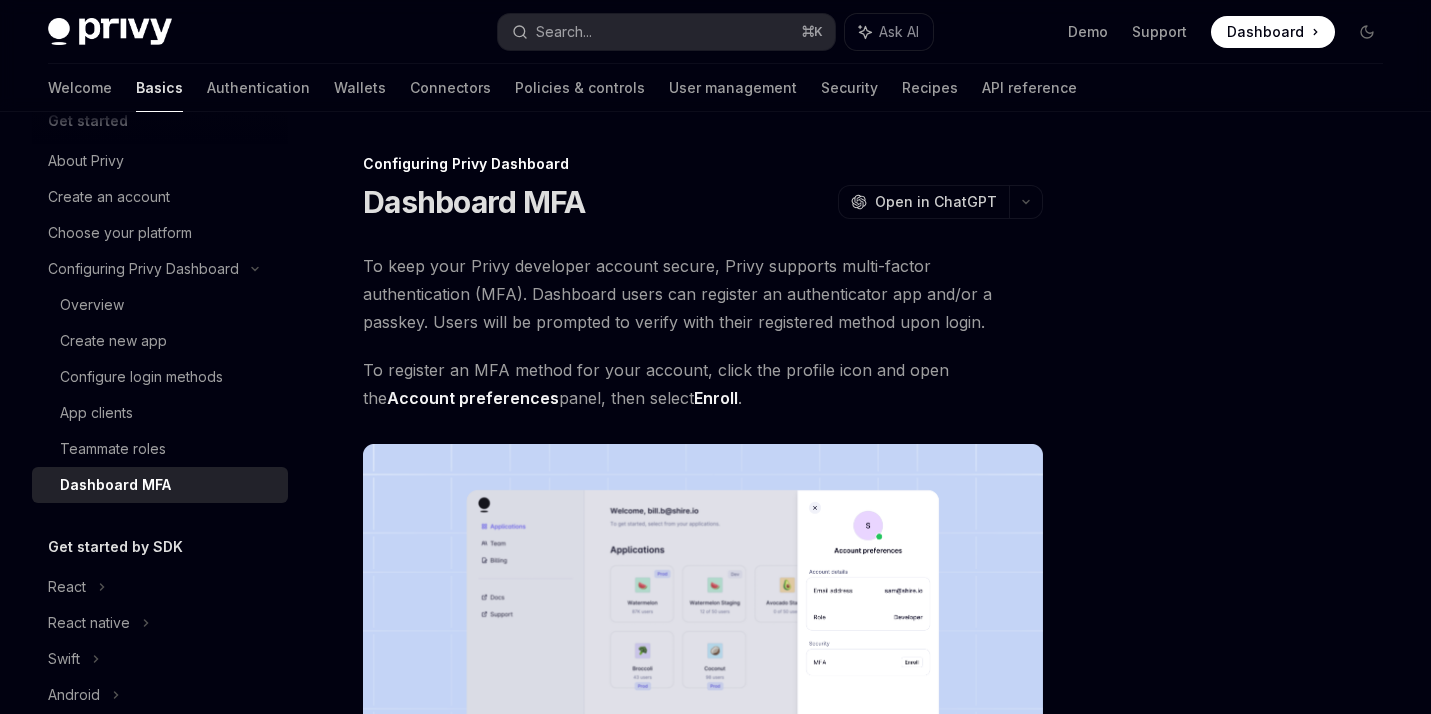 click on "To keep your Privy developer account secure, Privy supports multi-factor authentication (MFA). Dashboard users can register an authenticator app and/or a passkey. Users will be prompted to verify with their registered method upon login." at bounding box center [703, 294] 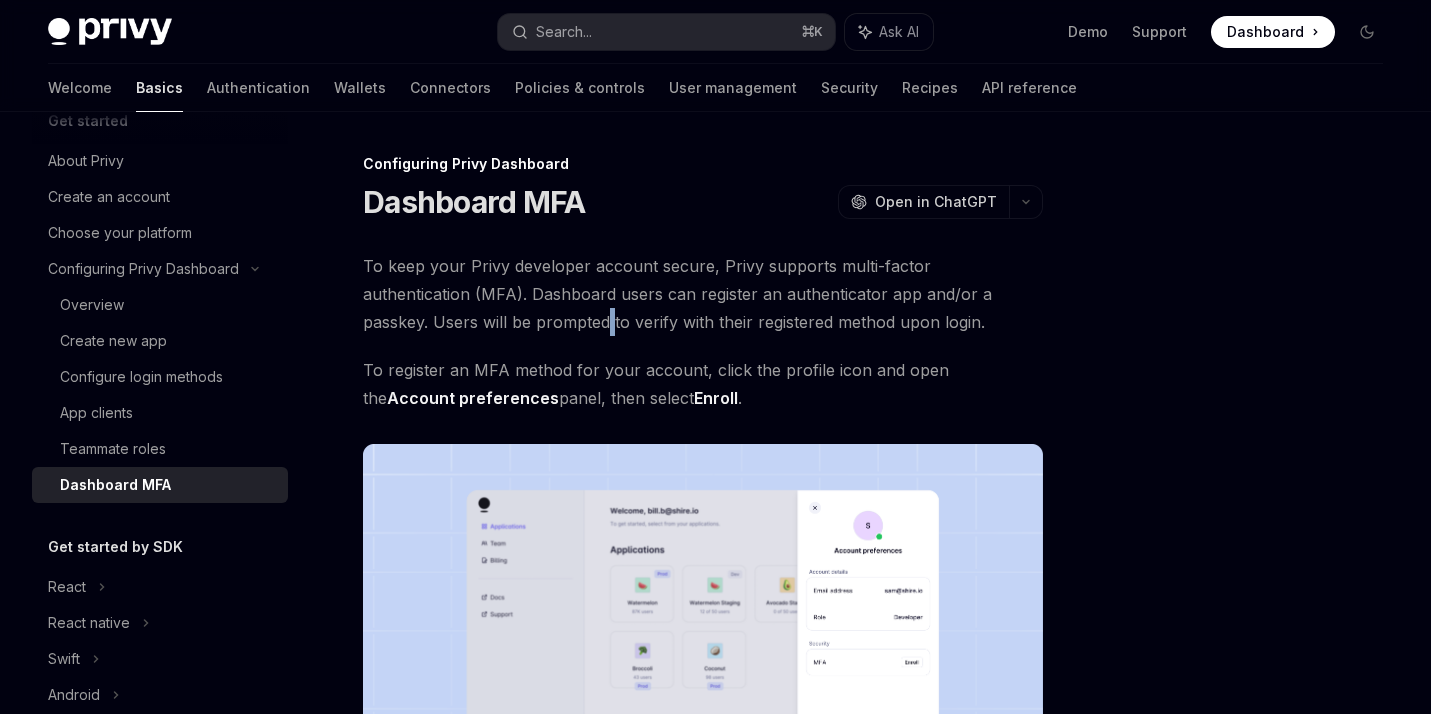 click on "To keep your Privy developer account secure, Privy supports multi-factor authentication (MFA). Dashboard users can register an authenticator app and/or a passkey. Users will be prompted to verify with their registered method upon login." at bounding box center (703, 294) 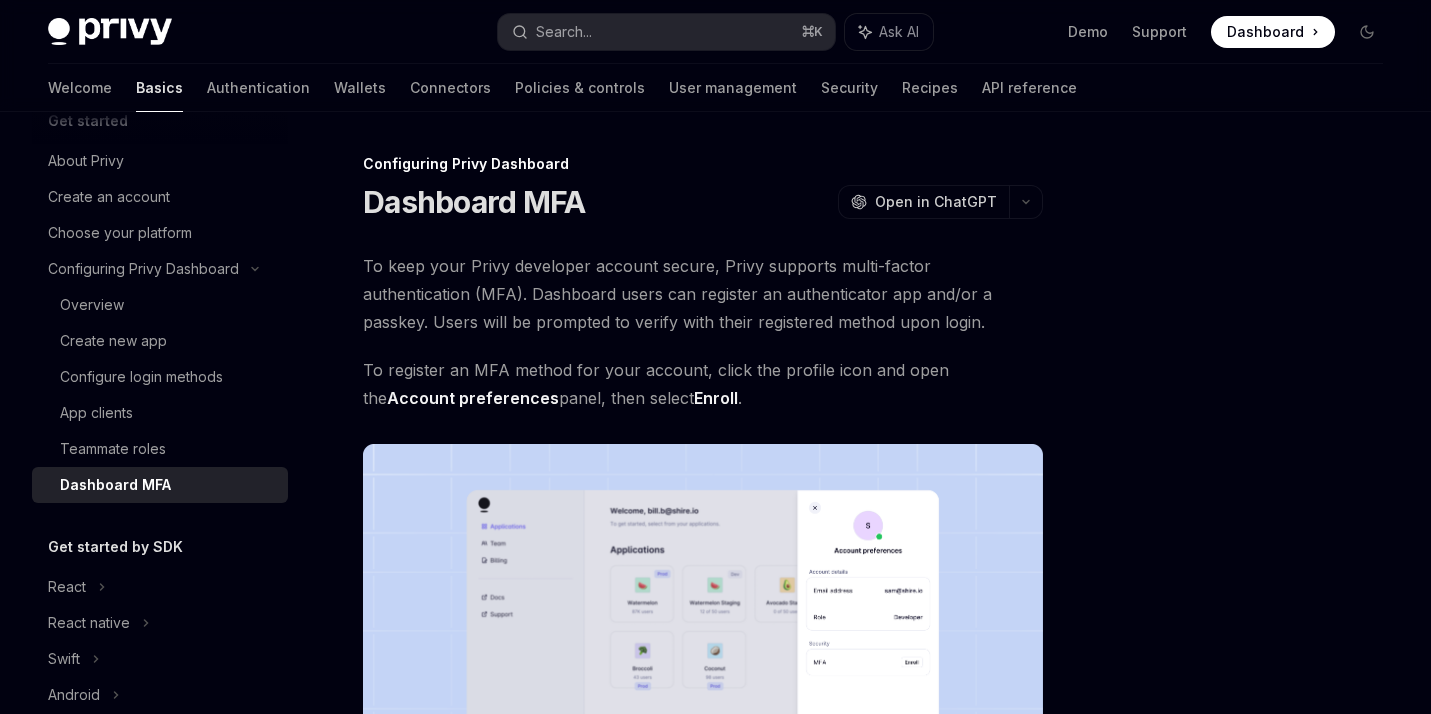 click on "To register an MFA method for your account, click the profile icon and open the  Account preferences  panel, then select  Enroll ." at bounding box center [703, 384] 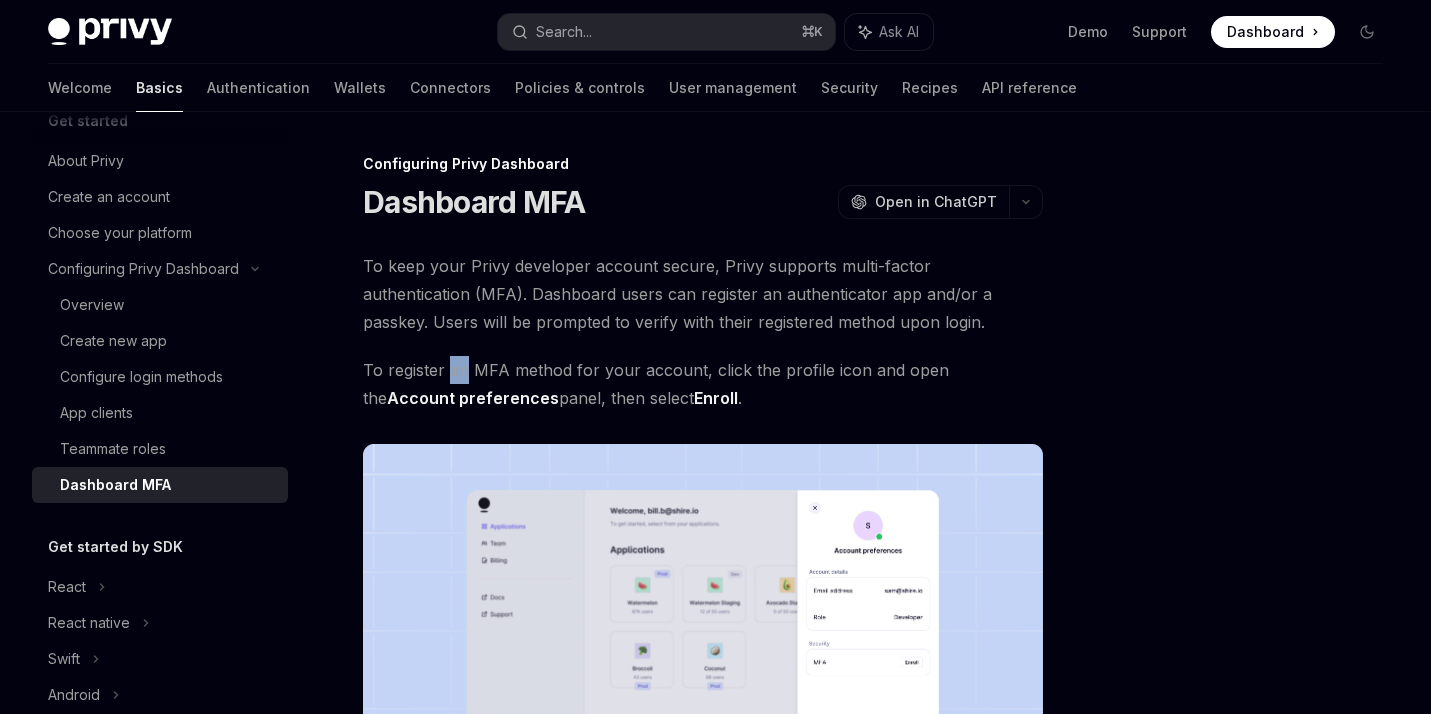 click on "To register an MFA method for your account, click the profile icon and open the  Account preferences  panel, then select  Enroll ." at bounding box center (703, 384) 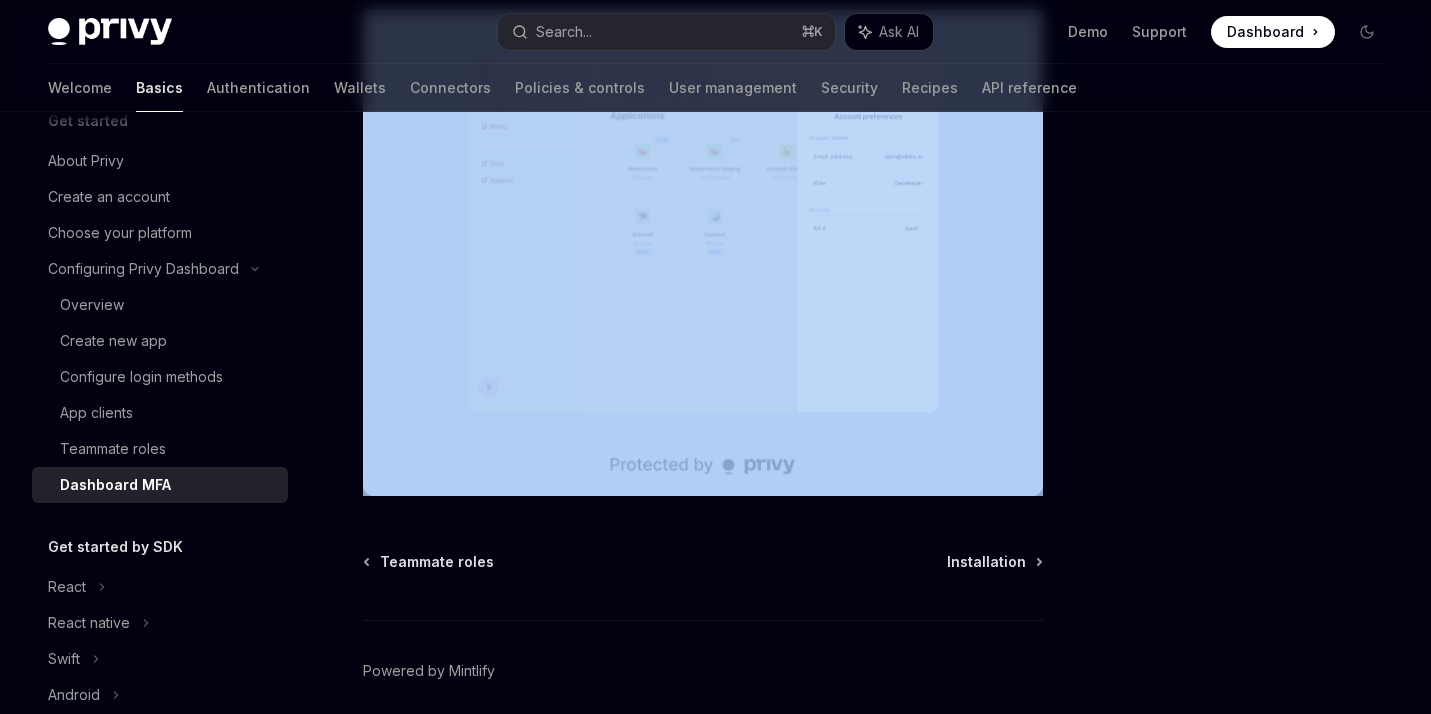 scroll, scrollTop: 512, scrollLeft: 0, axis: vertical 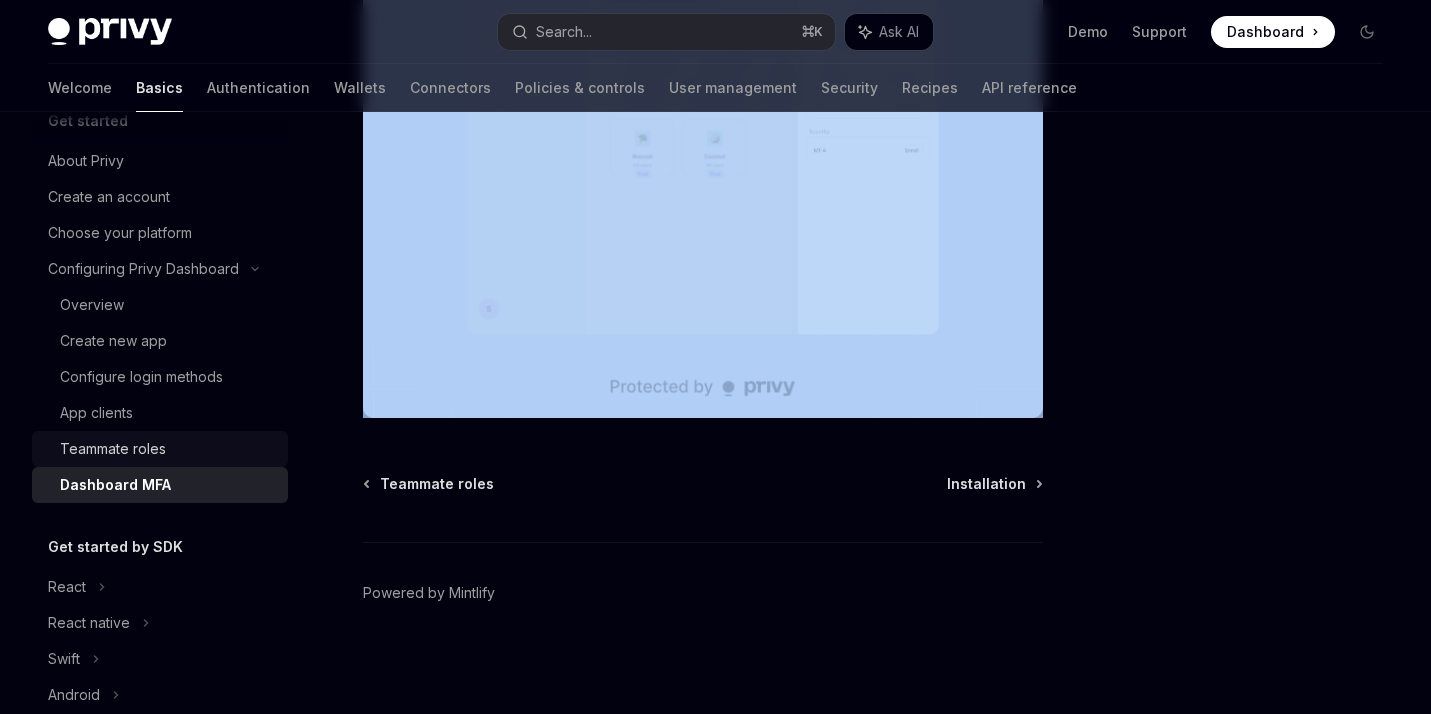 click on "Teammate roles" at bounding box center [168, 449] 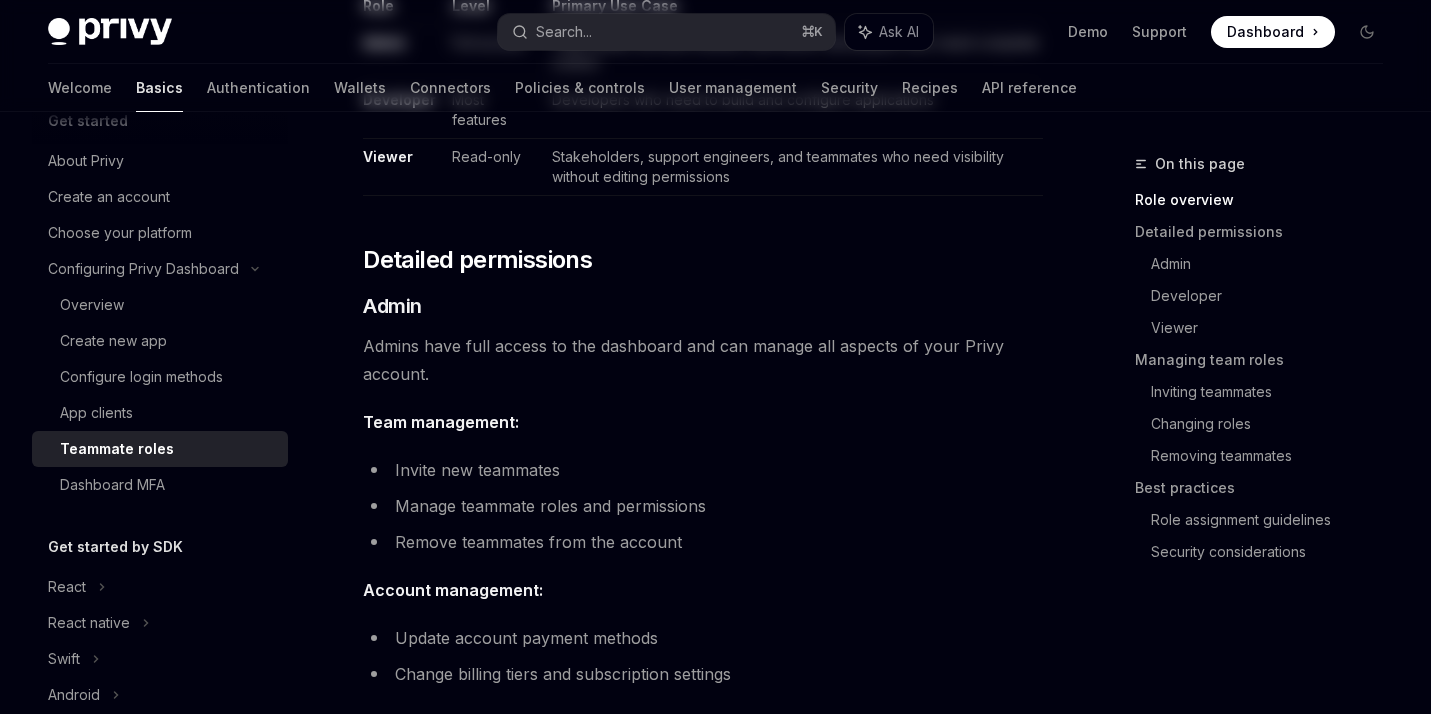 scroll, scrollTop: 0, scrollLeft: 0, axis: both 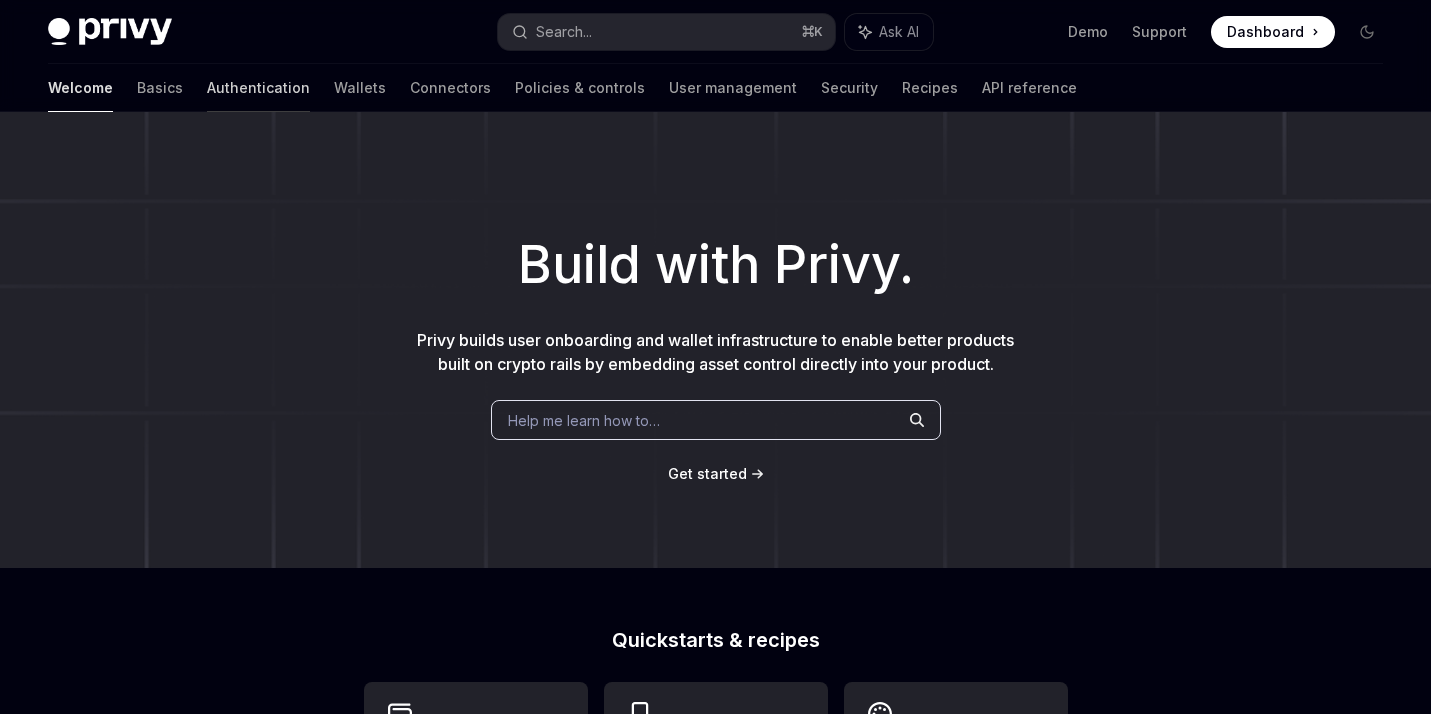 click on "Authentication" at bounding box center [258, 88] 